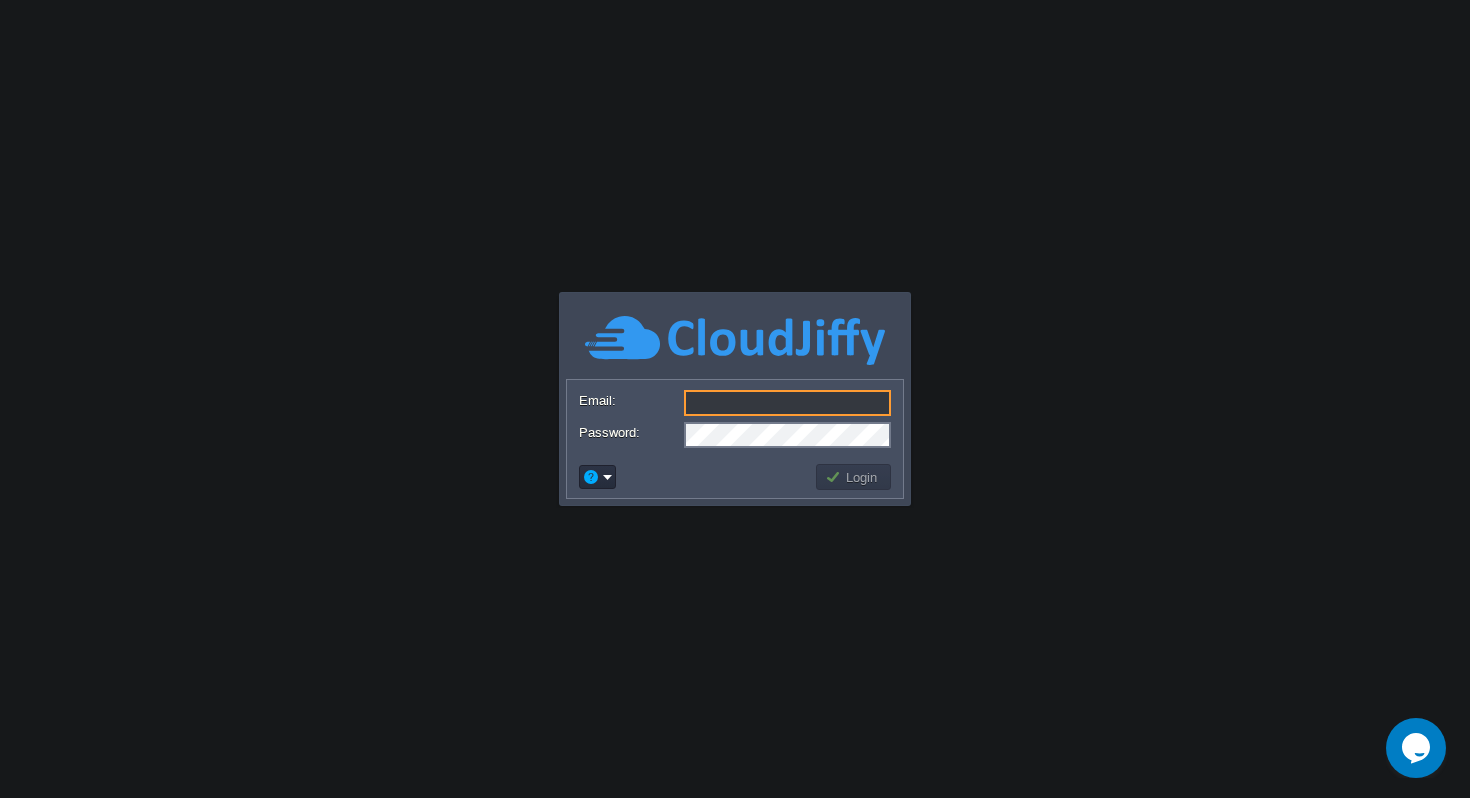 scroll, scrollTop: 0, scrollLeft: 0, axis: both 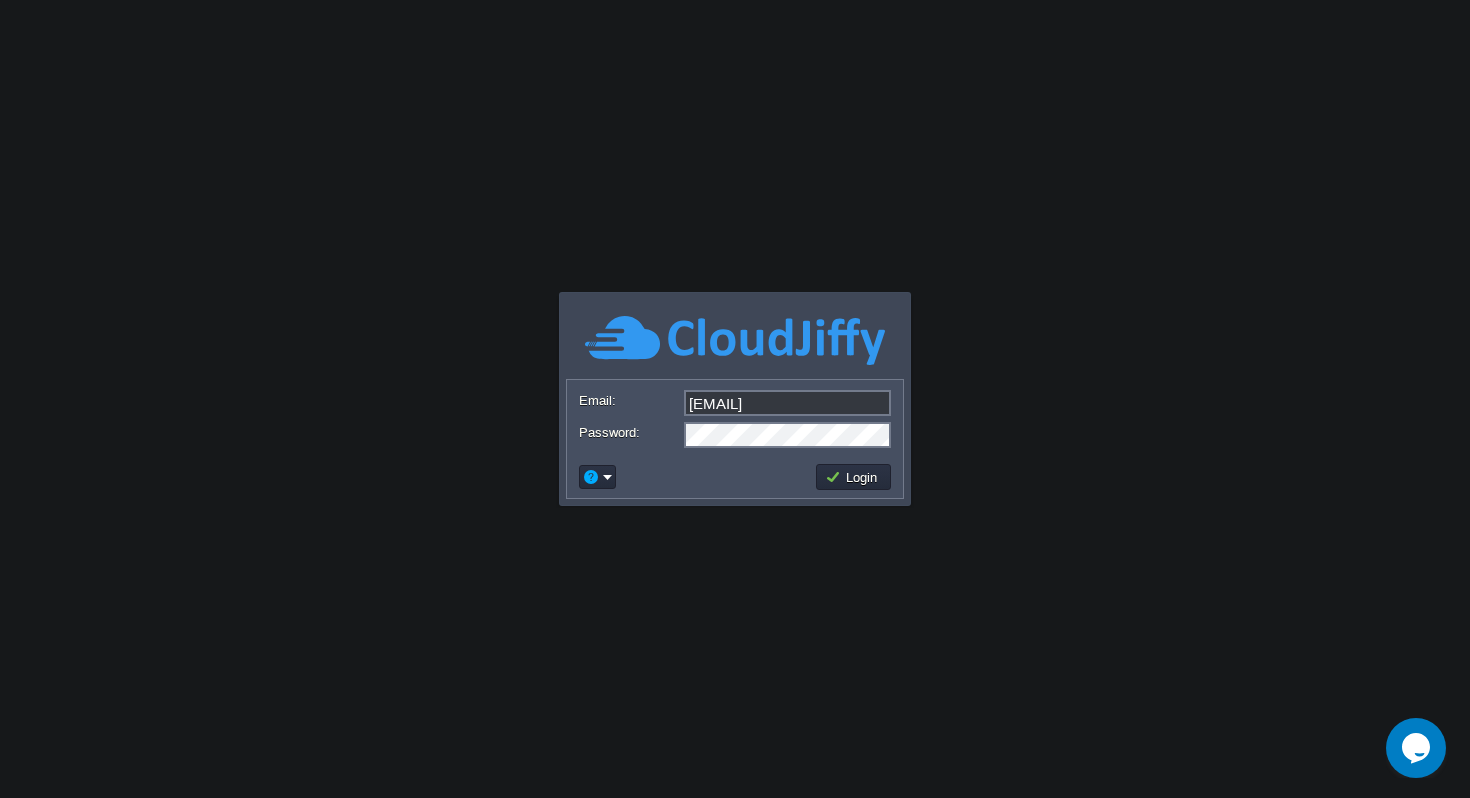 click on "Login" at bounding box center [854, 477] 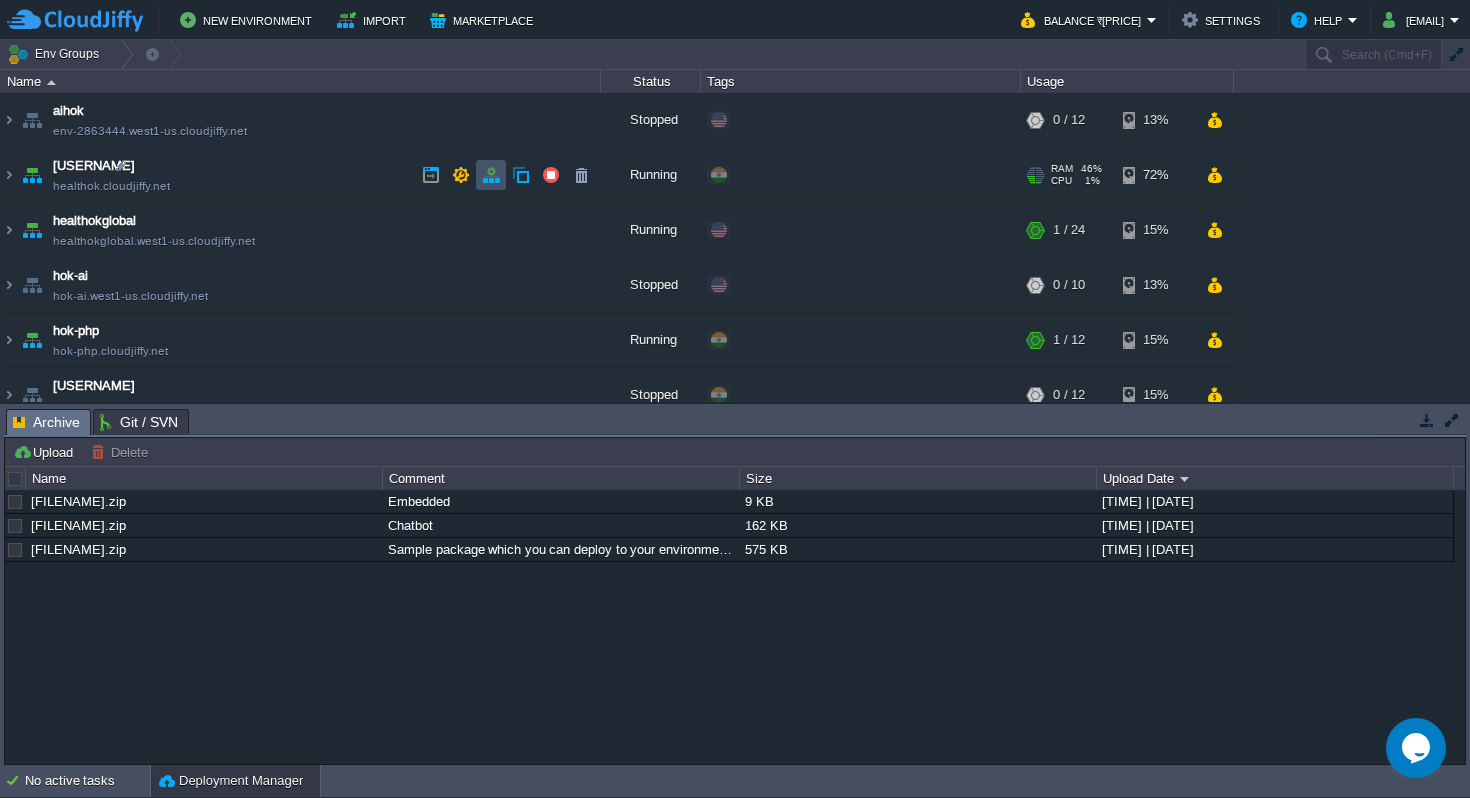 click at bounding box center [491, 175] 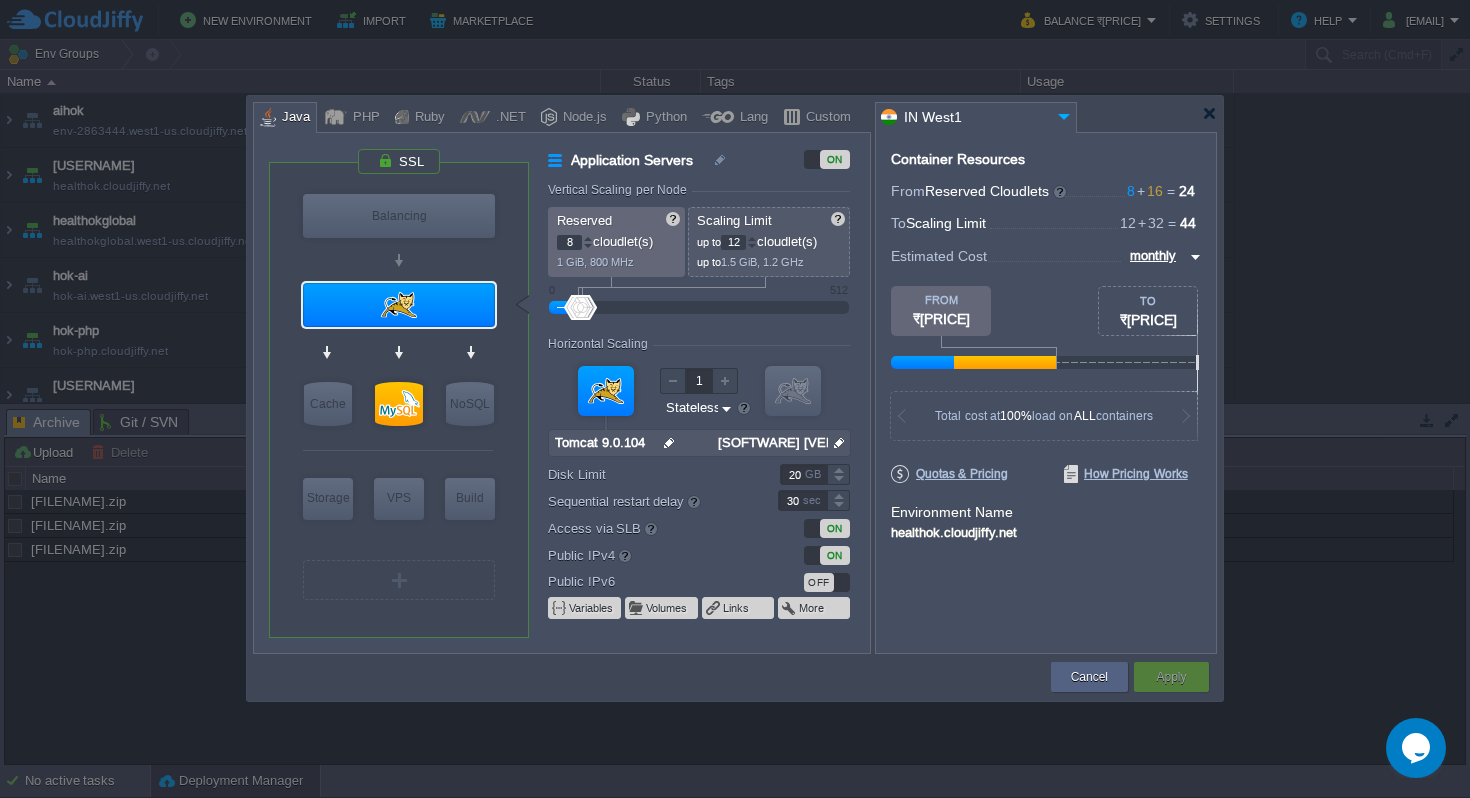 type on "[SOFTWARE] [VERSION]" 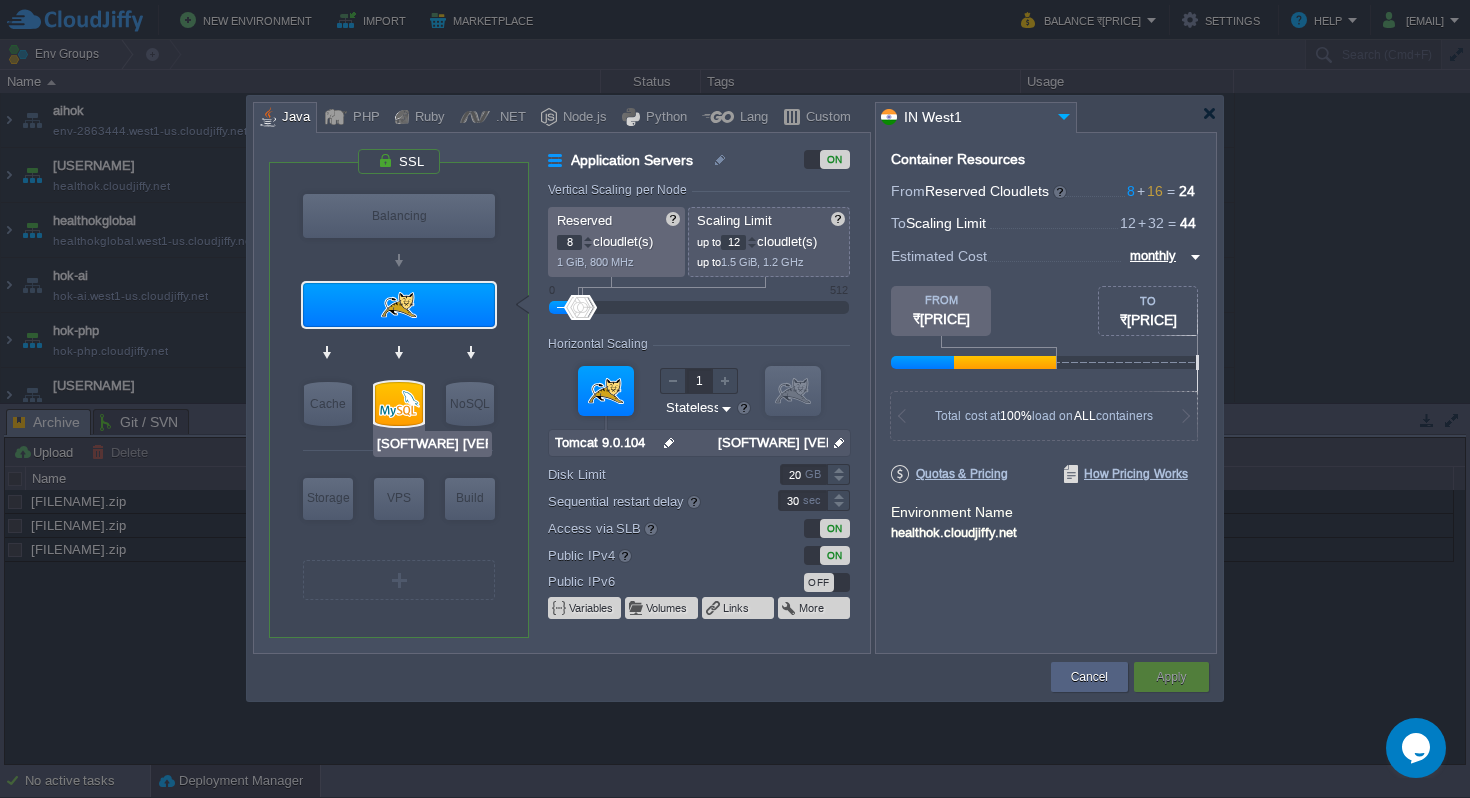 click at bounding box center [399, 404] 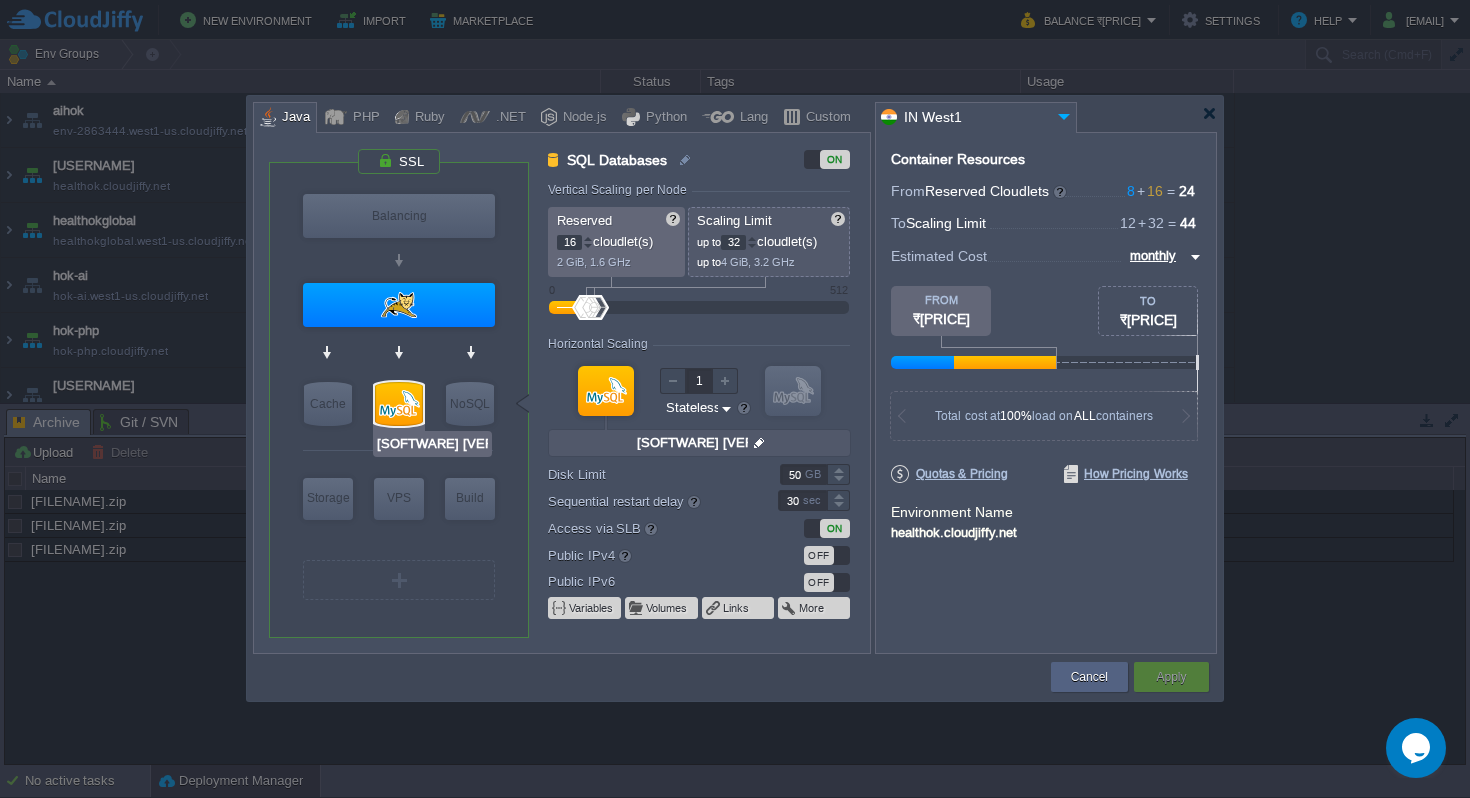 type on "Redis 7.2.4" 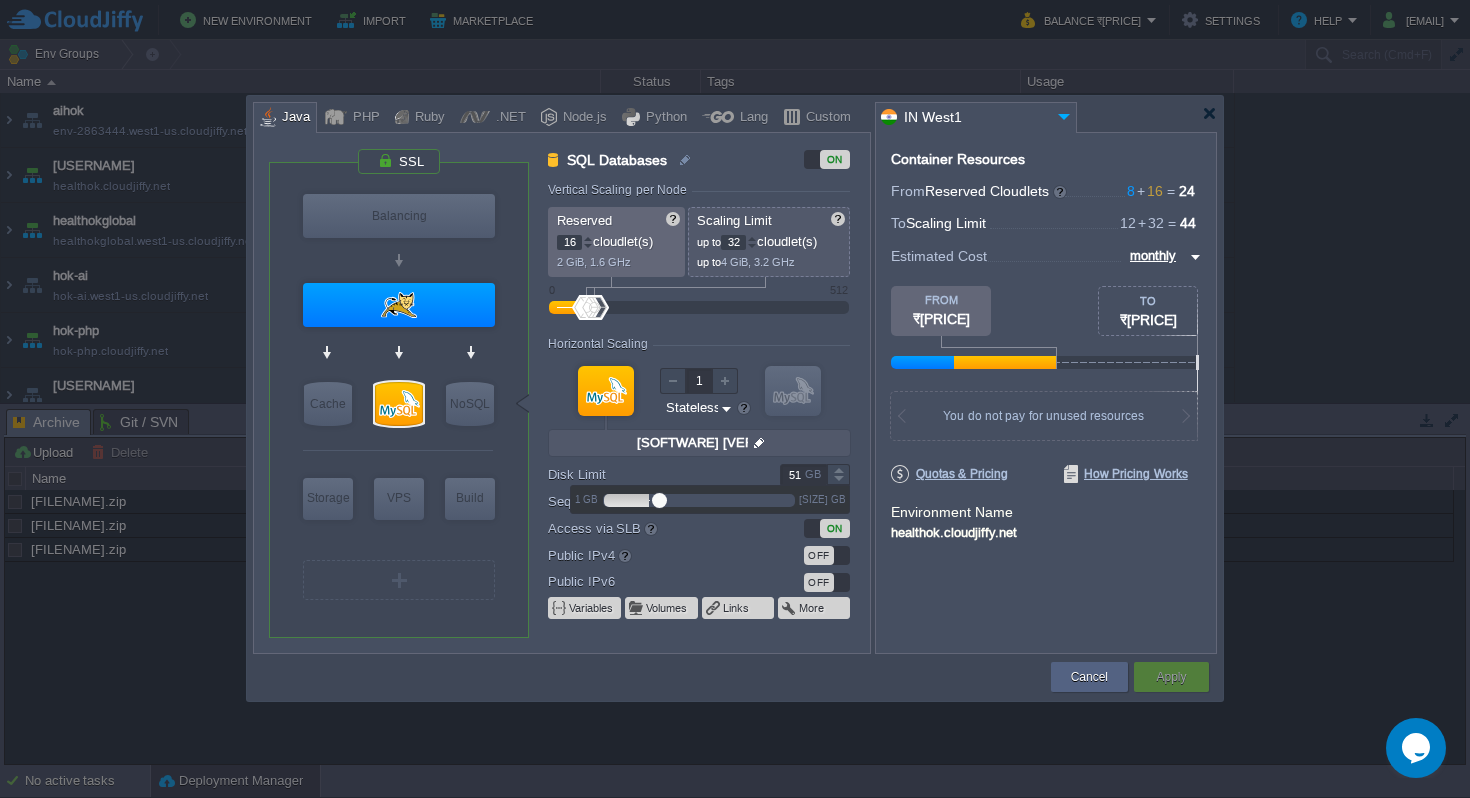 click at bounding box center (838, 469) 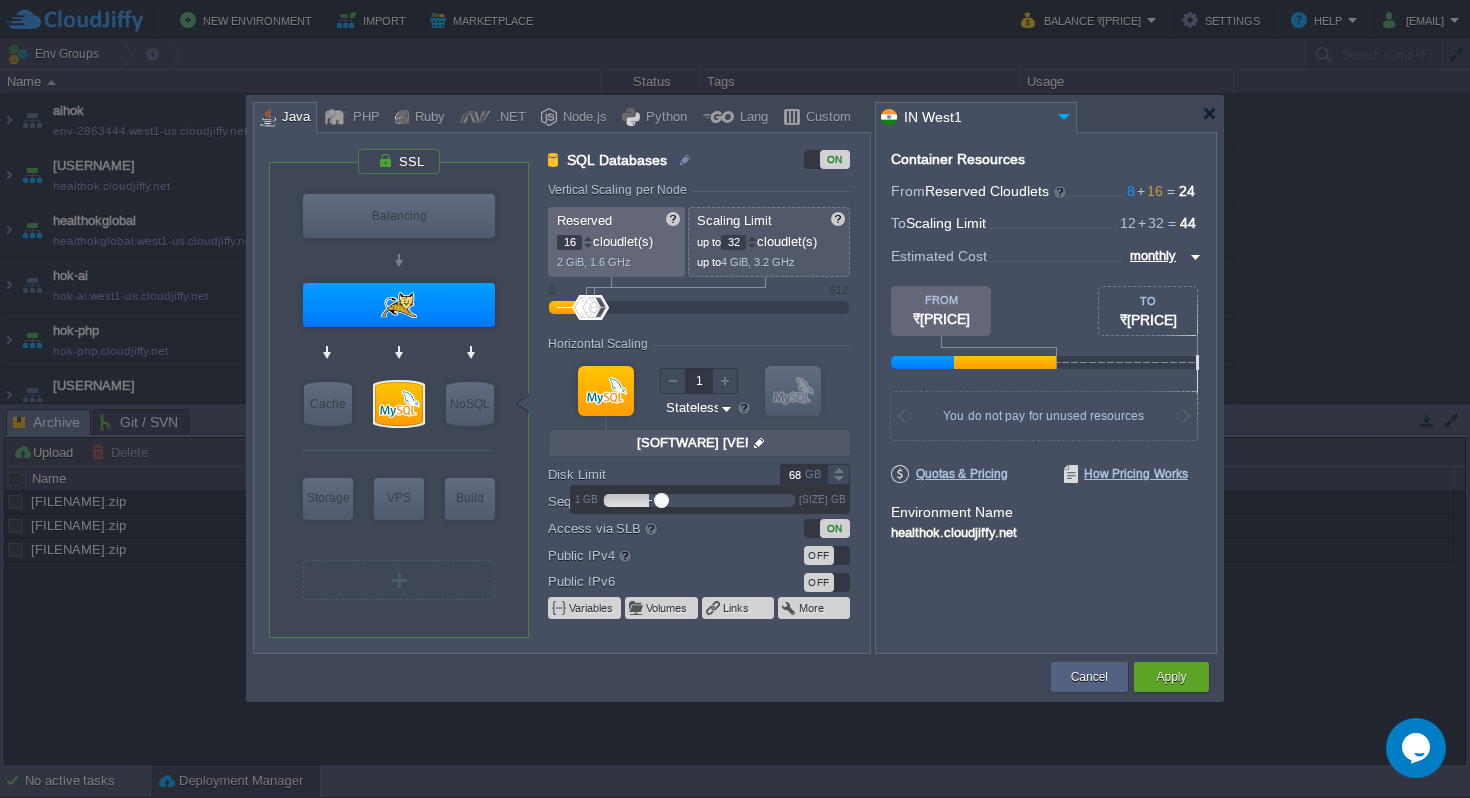 click at bounding box center (699, 500) 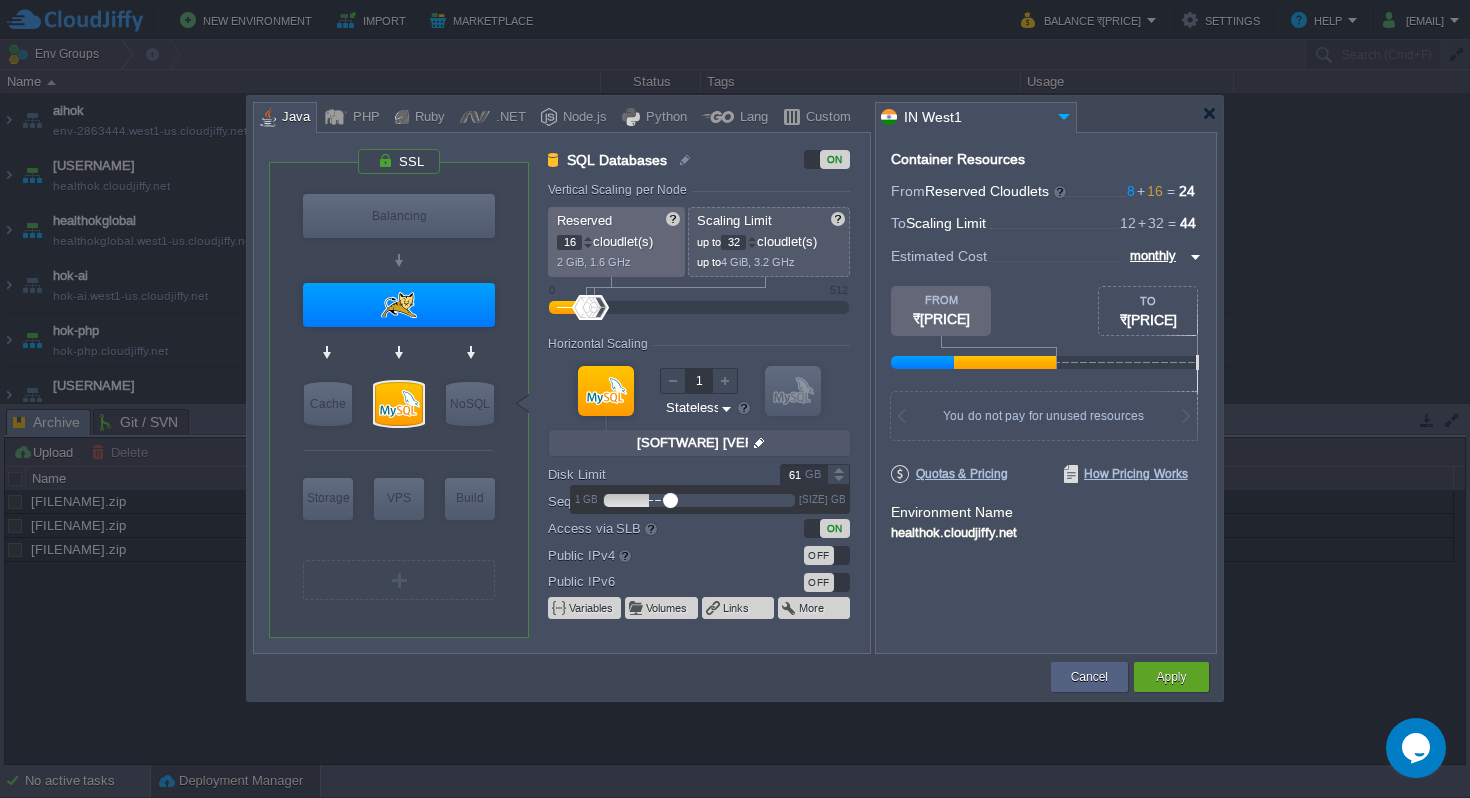 click at bounding box center [670, 500] 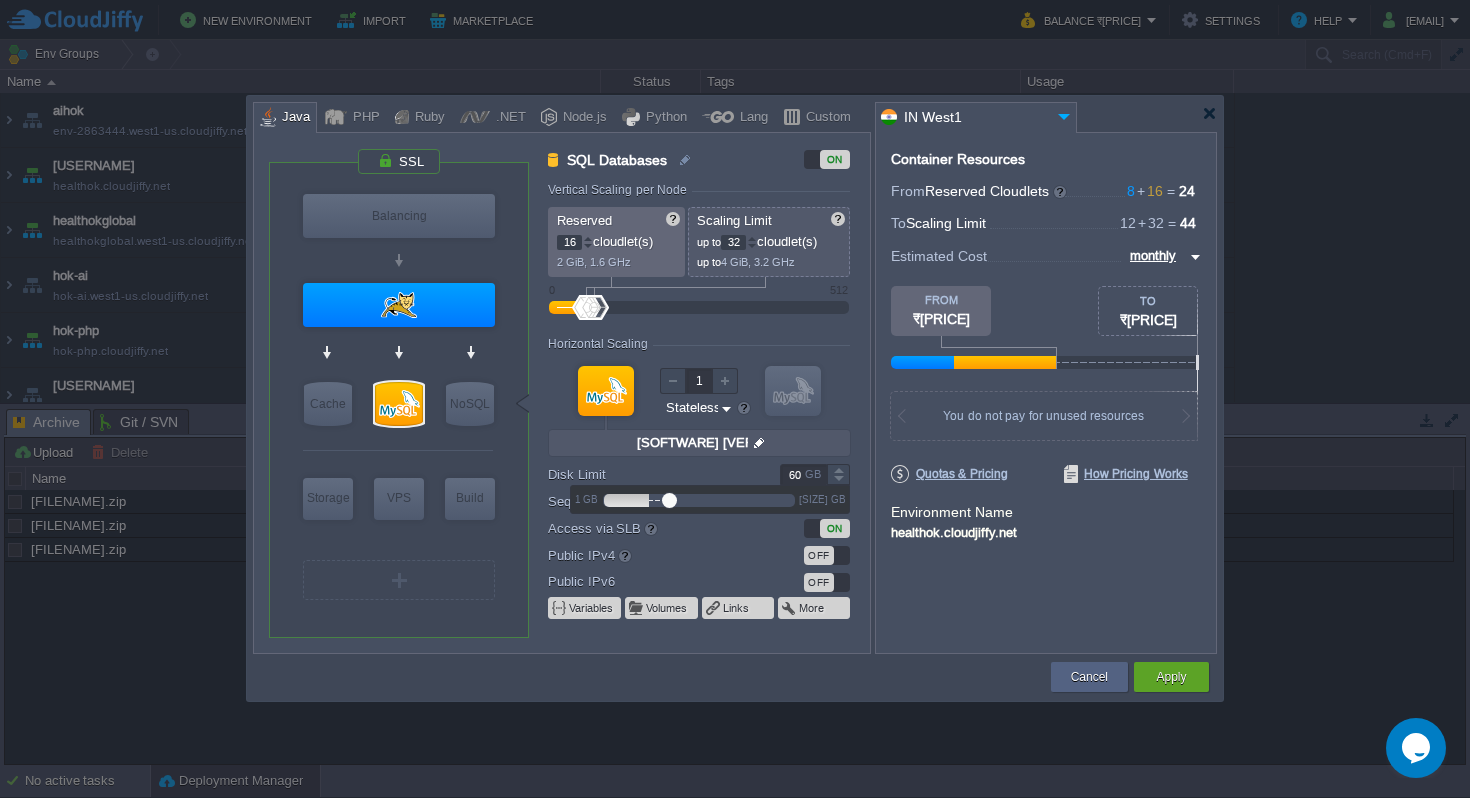 type on "60" 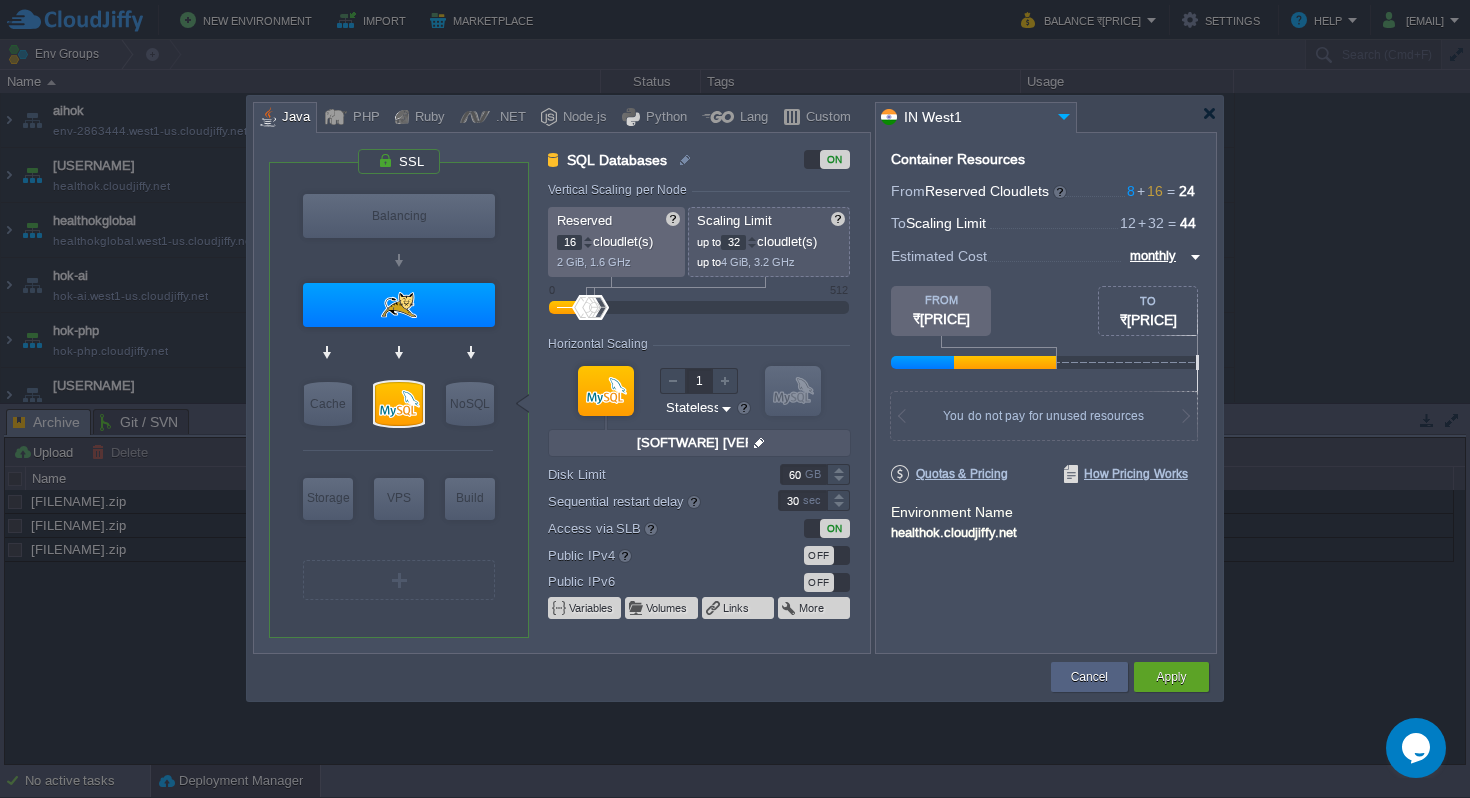 click on "Vertical Scaling per Node Reserved 16 cloudlet(s) 2 GiB, 1.6 GHz Scaling Limit up to 32 cloudlet(s) up to 4 GiB, 3.2 GHz 0 512 Resources Reserved RAM vCPU Horizontal Scaling 1 VM VM MySQL CE 8.0.41 null 8.0.41-almalin... Stateless Stateful Auto-Clustering beta OFF Disk Limit 60 GB Sequential restart delay 30 sec High-Availability OFF Access via SLB ON Public IPv4 OFF Public IPv6 OFF Variables Volumes Links More" at bounding box center (708, 418) 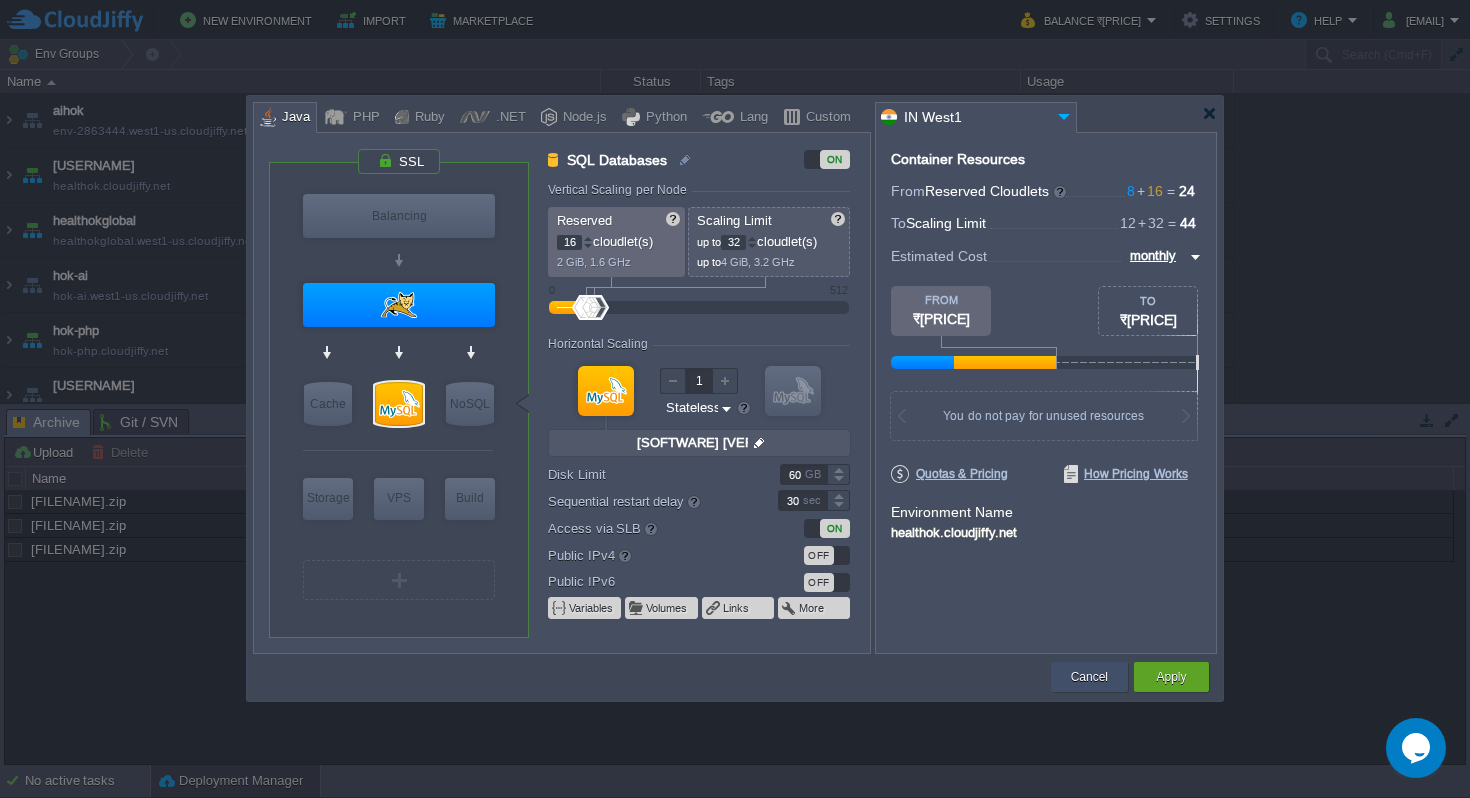 click on "Cancel" at bounding box center [1089, 677] 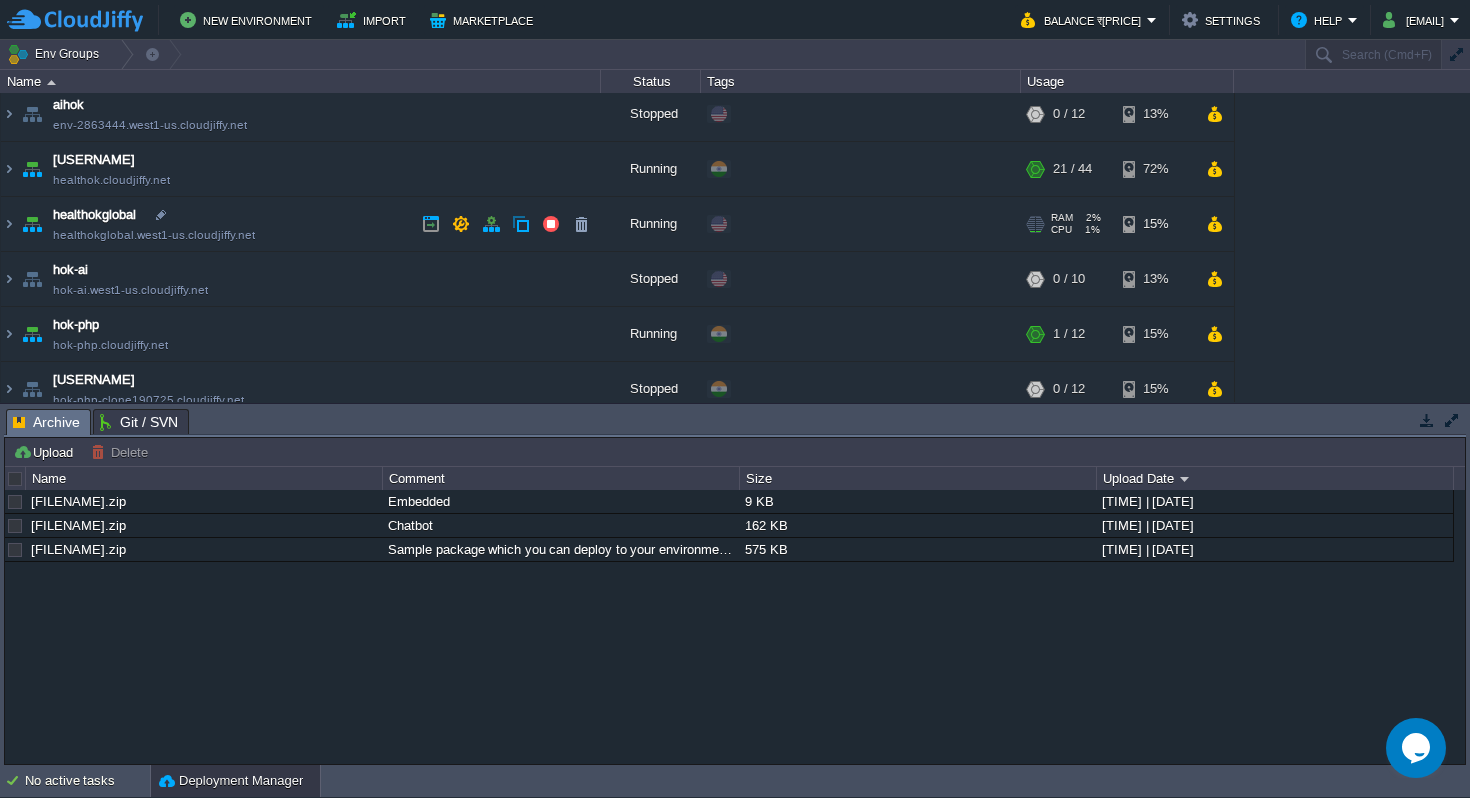 scroll, scrollTop: 0, scrollLeft: 0, axis: both 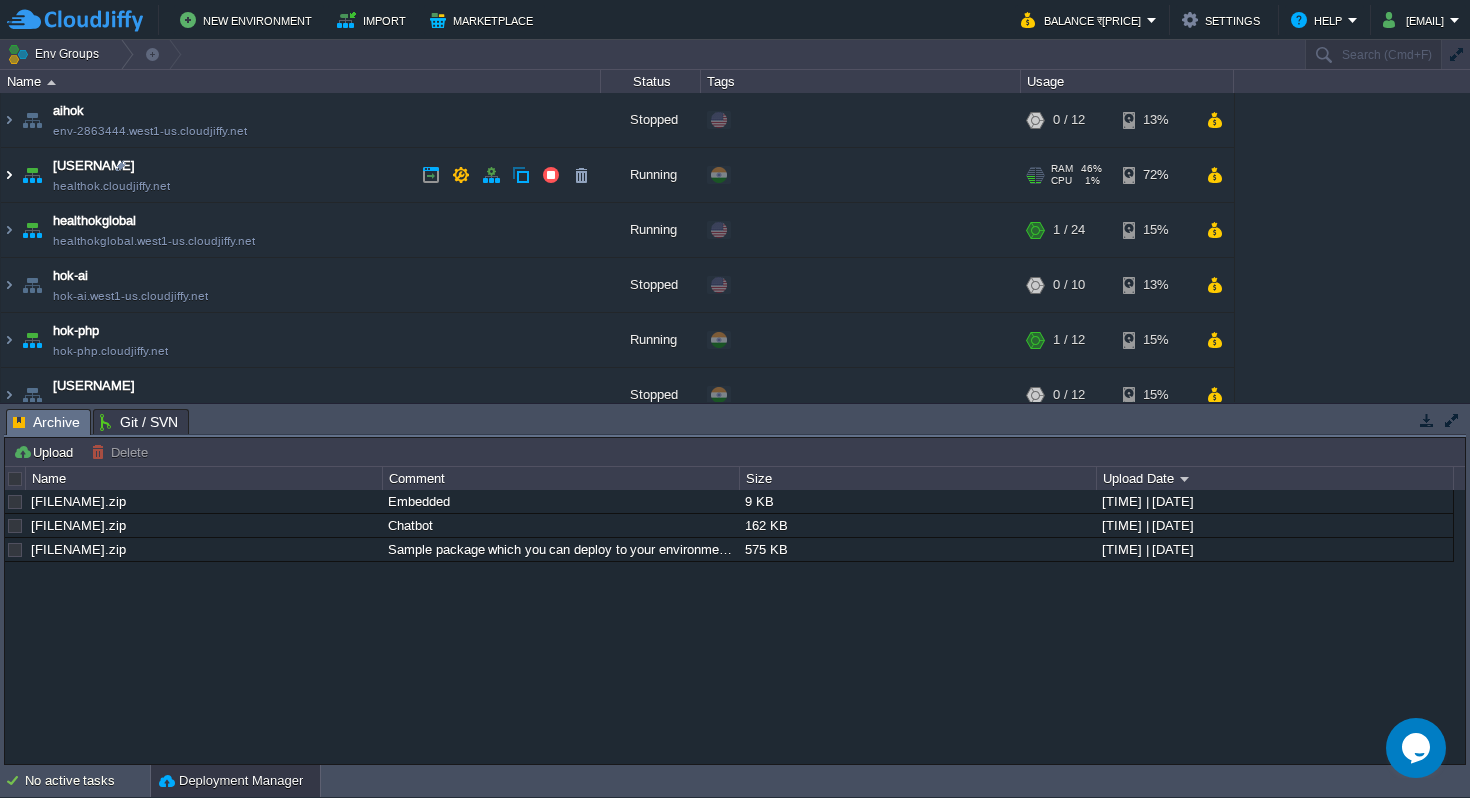 click at bounding box center (9, 175) 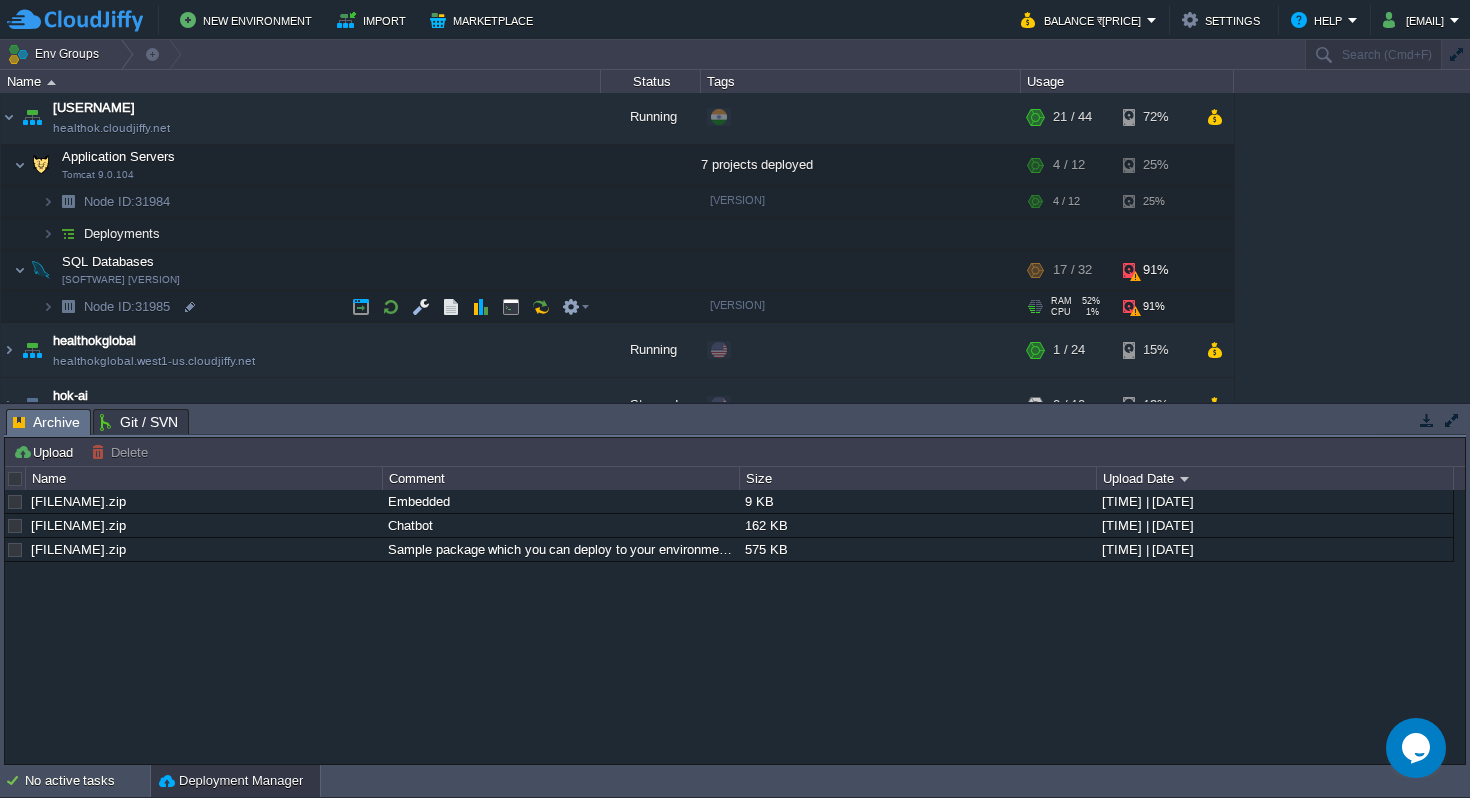 scroll, scrollTop: 62, scrollLeft: 0, axis: vertical 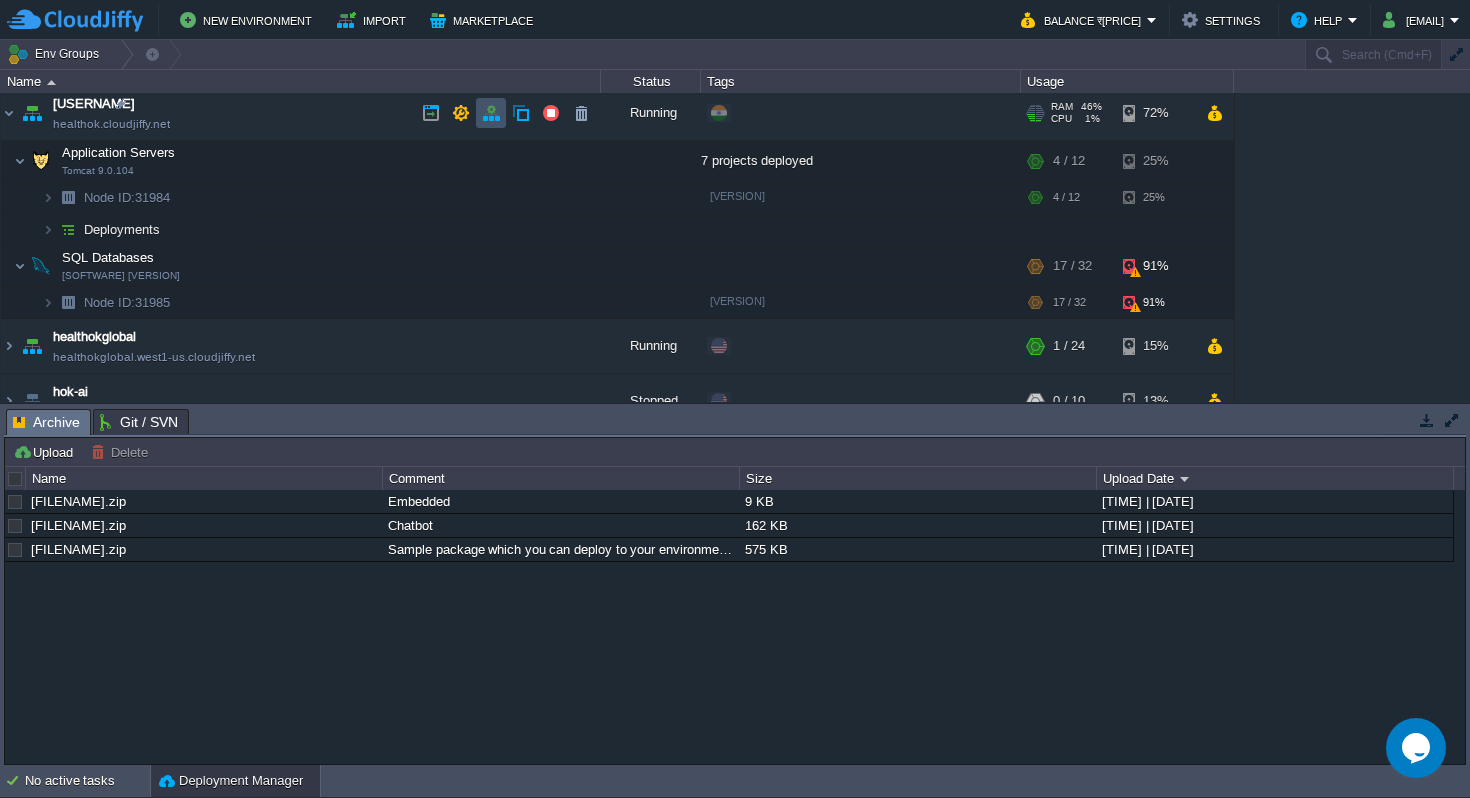 click at bounding box center [491, 113] 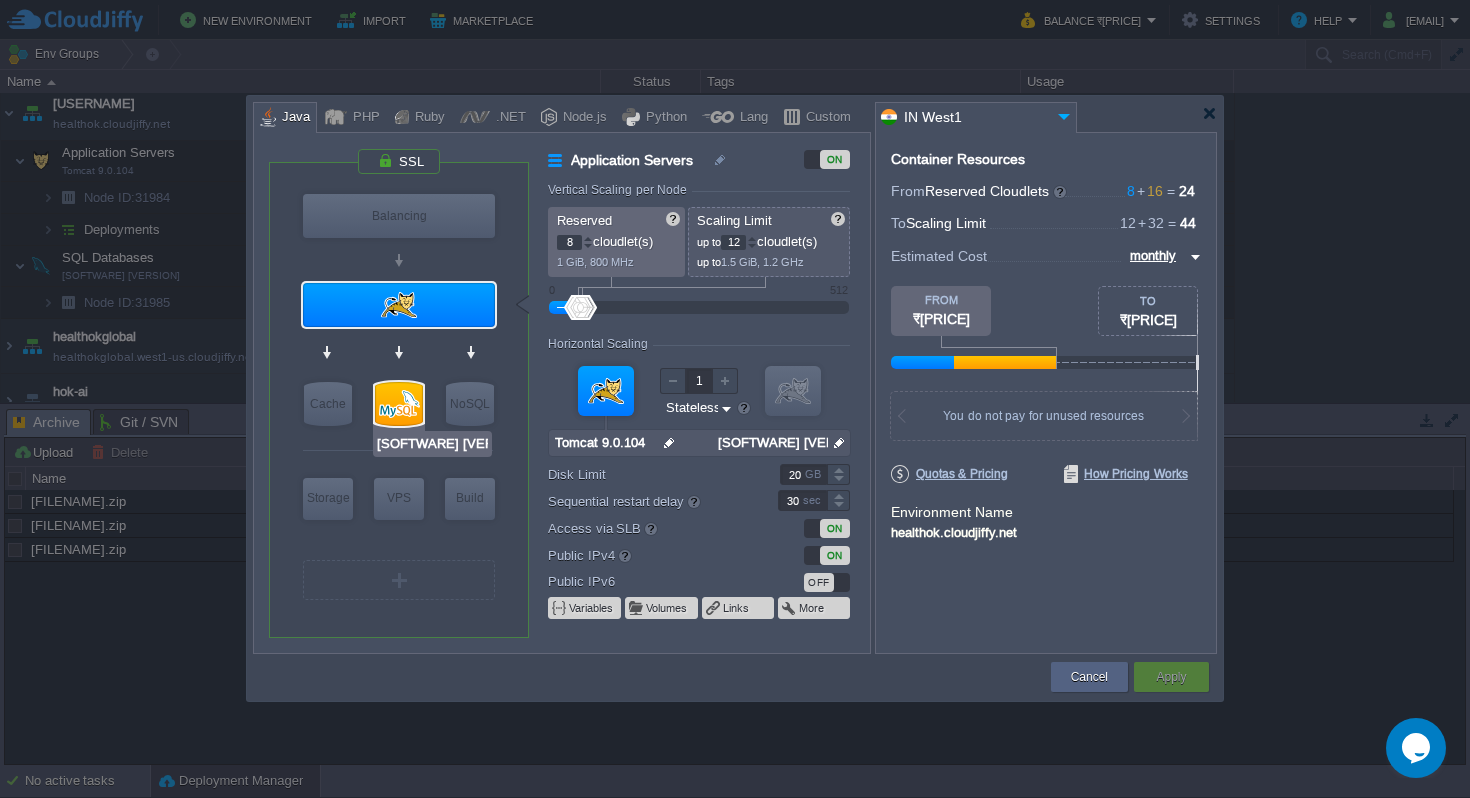 click at bounding box center [399, 404] 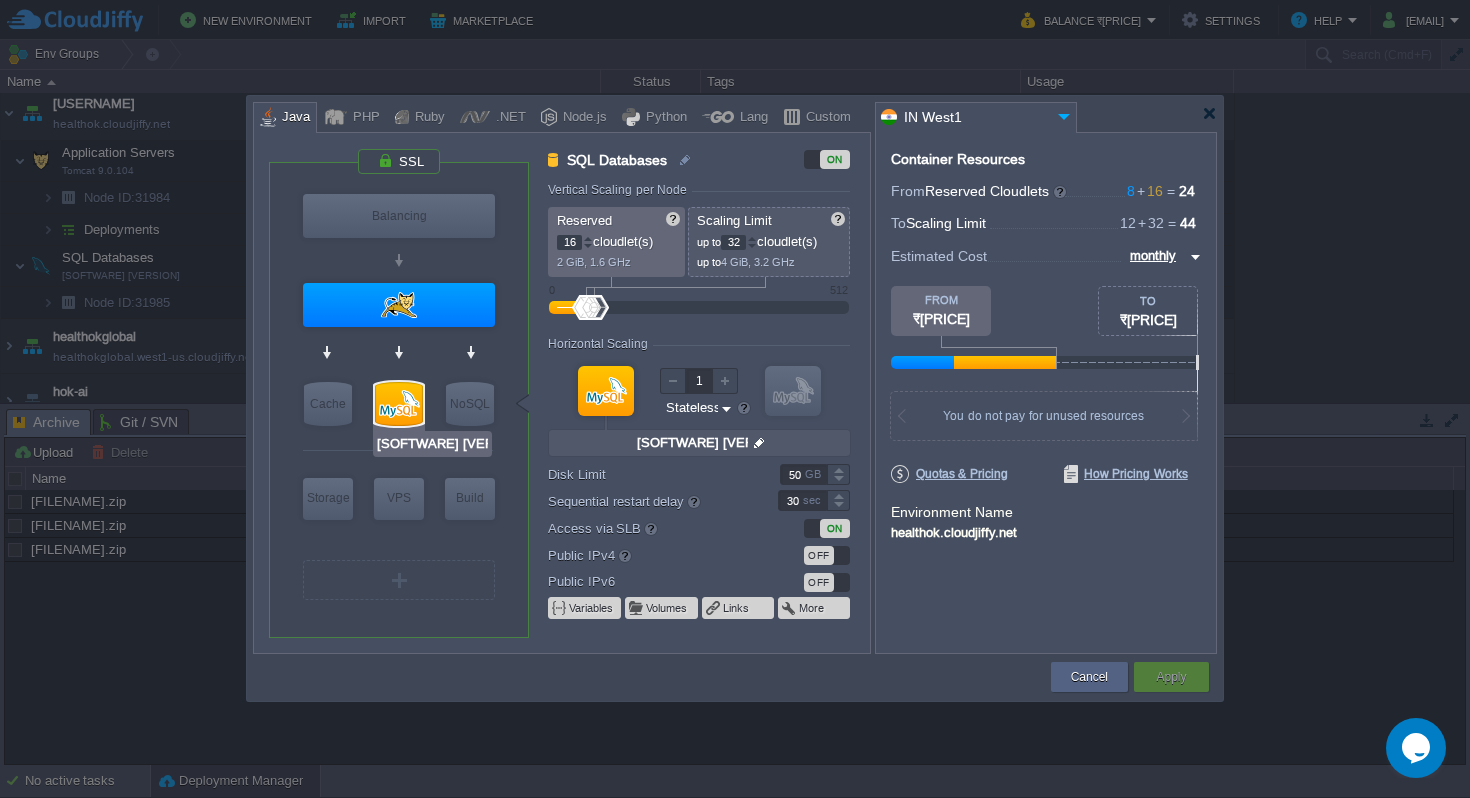 type on "Redis 7.2.4" 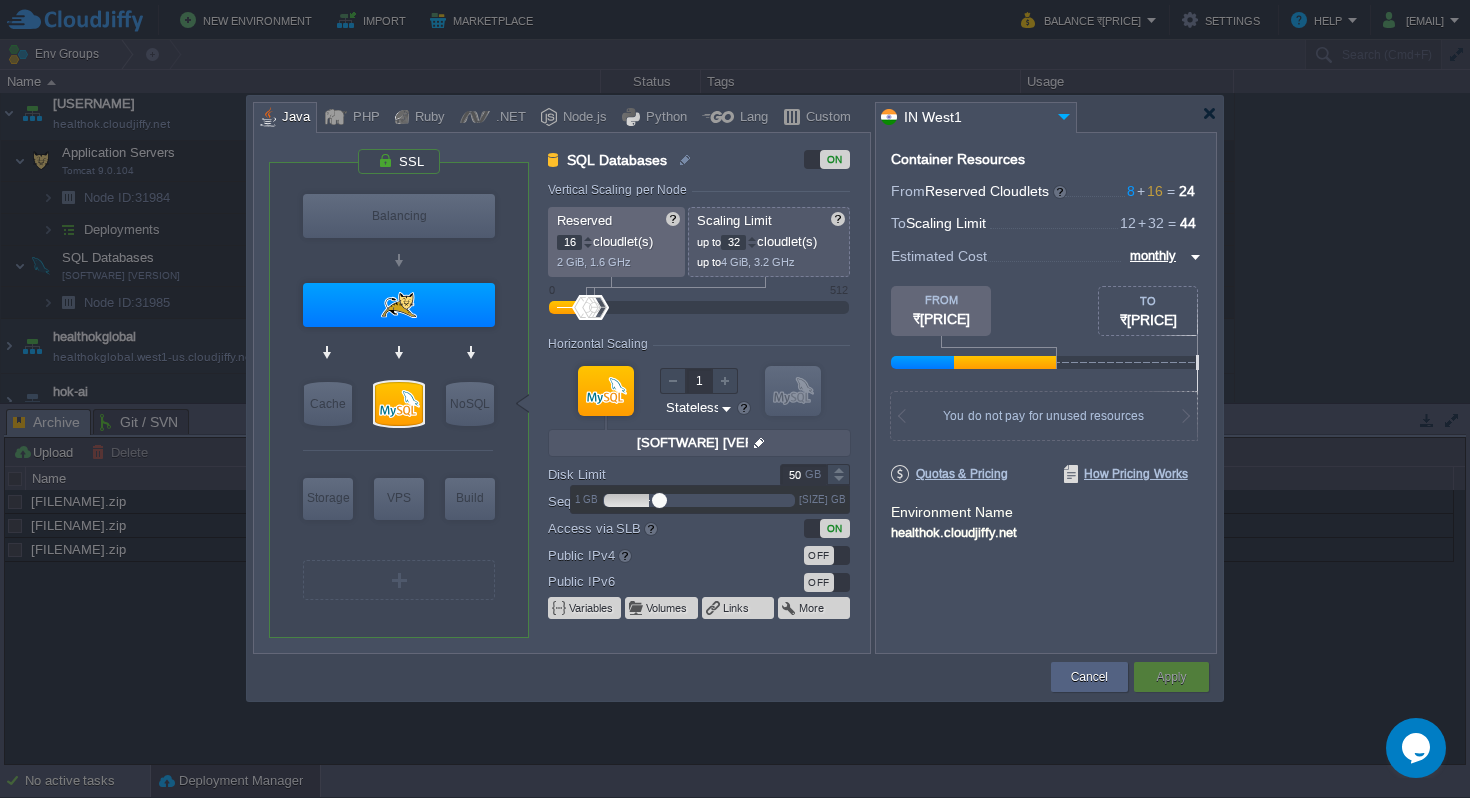 click on "50" at bounding box center [803, 474] 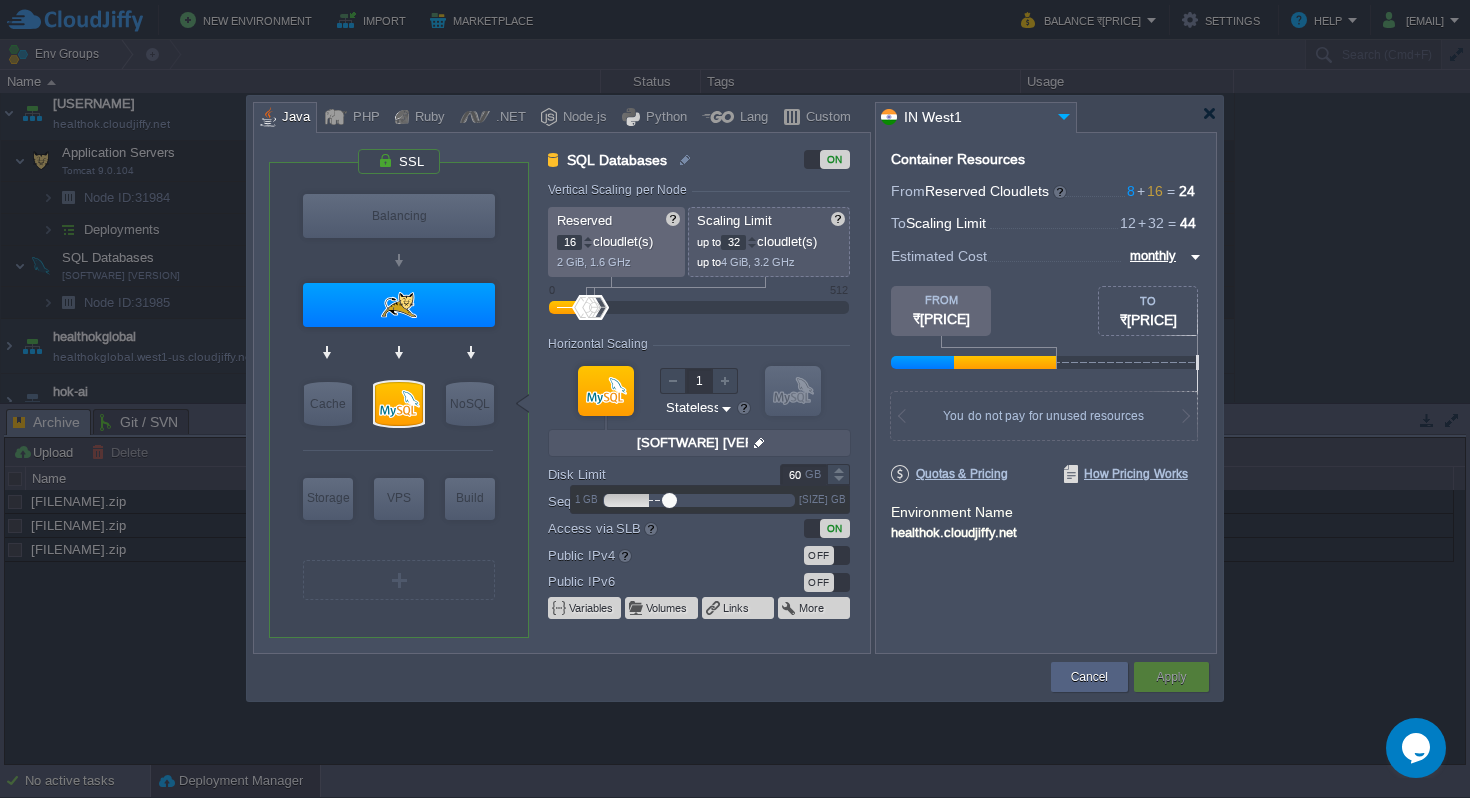 click on "Container Resources From Reserved Cloudlets 8 + 16 ... = 24 not added To Scaling Limit 12 + 32 ... = 44 not added VM Resources ... = 0 GiB, 0 vCPU not added Estimated Cost monthly TO ₹[PRICE] FROM ₹[PRICE] 3 GiB RAM + 2.4 GHz CPU + 70 GB Disk You pay the fixed price for reserved resources Total cost at 100% load on ALL containers You do not pay for unused resources Disk Limit per Node 200 GB Traffic Limit per Node 300 GB Quotas & Pricing How Pricing Works Environment Name healthok.cloudjiffy.net" at bounding box center [1046, 393] 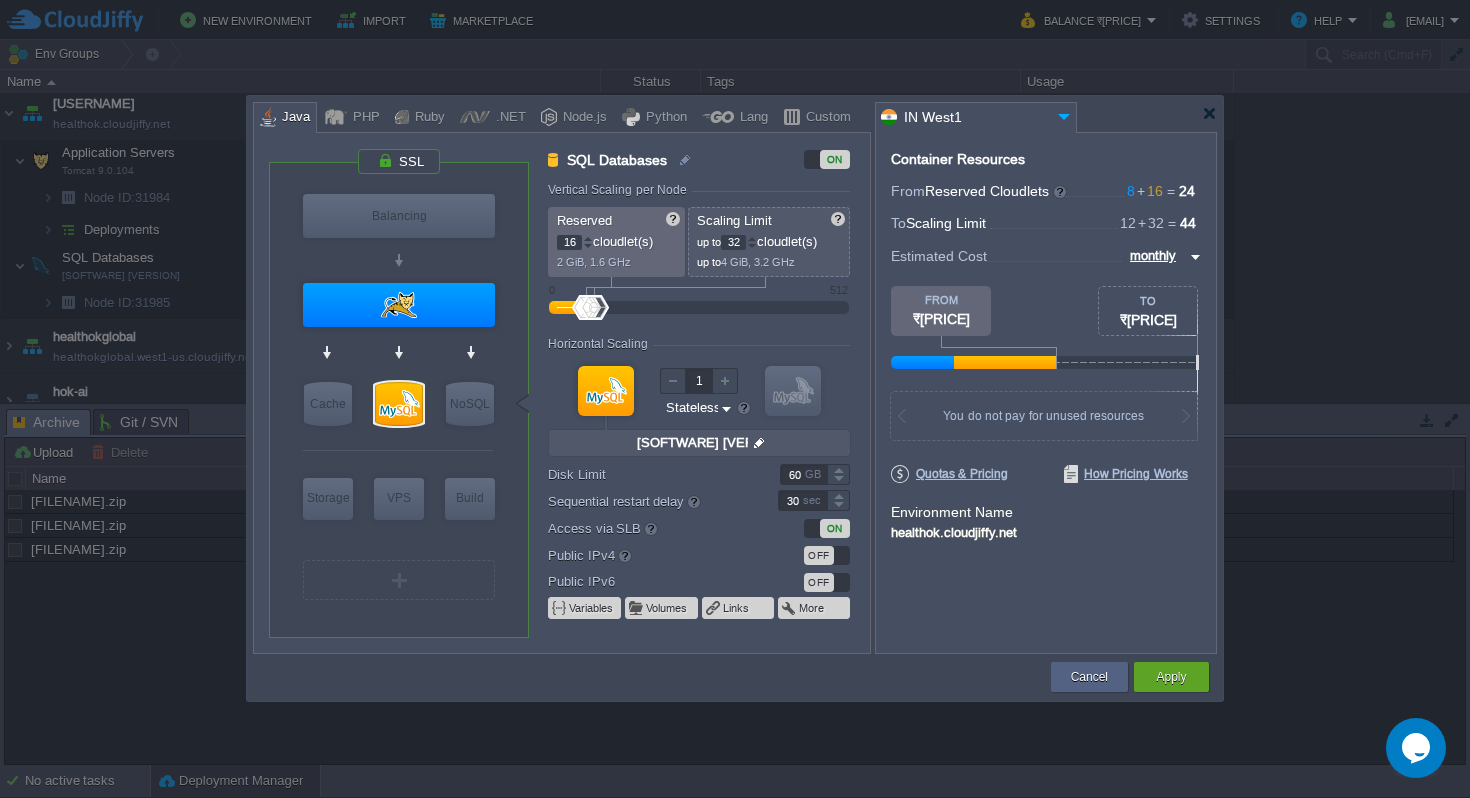 click on "60" at bounding box center (803, 474) 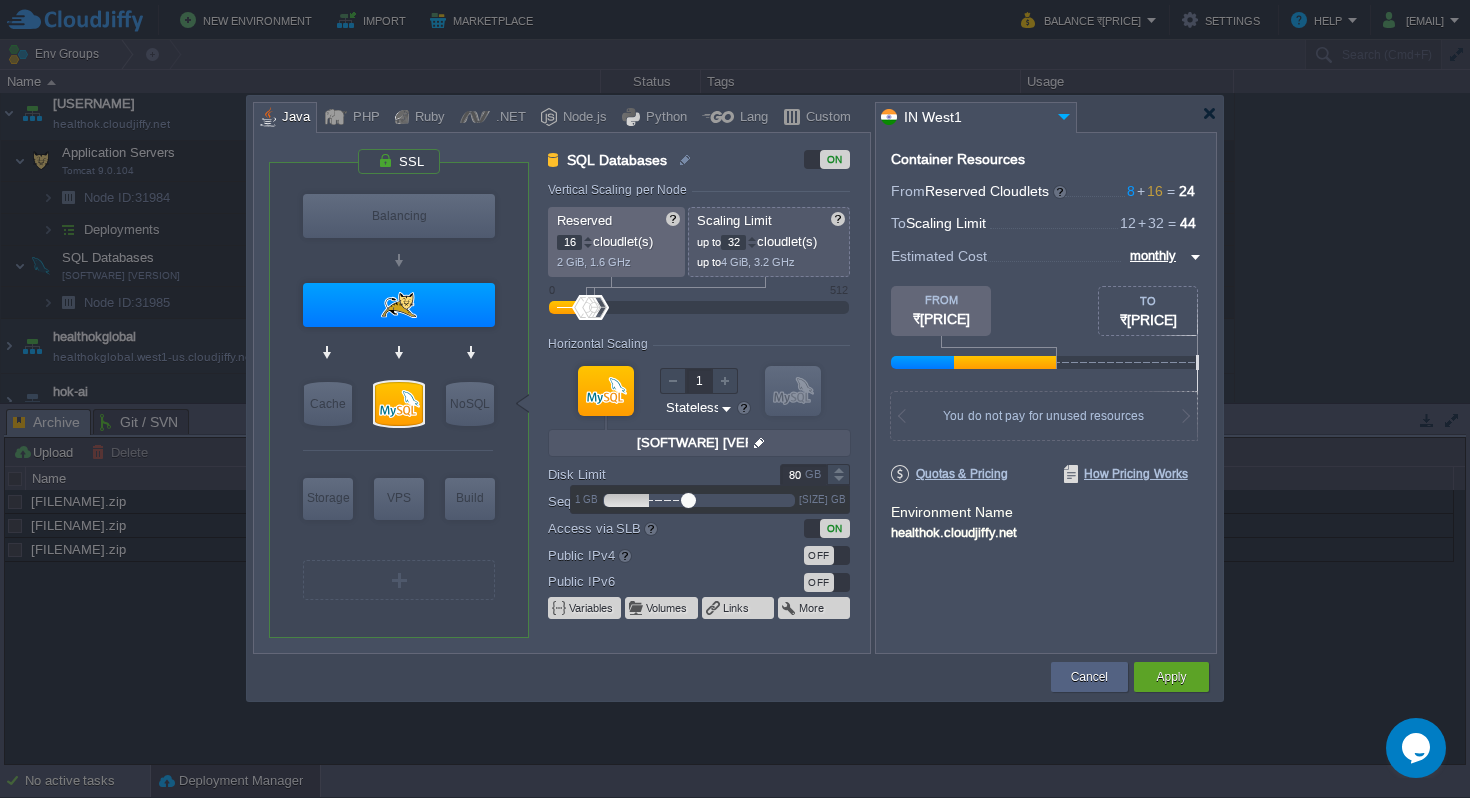 type on "80" 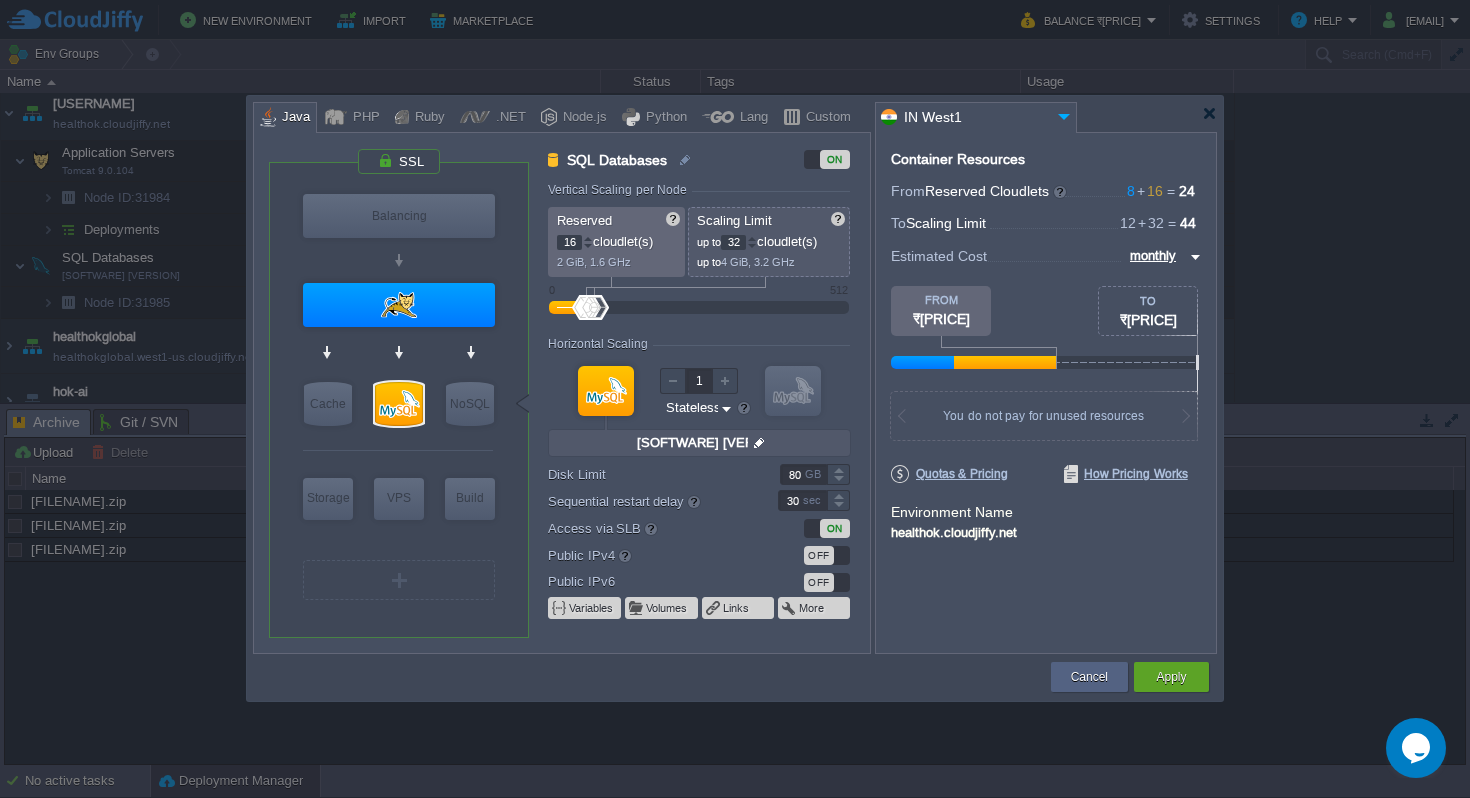 click on "Container Resources From Reserved Cloudlets 8 + 16 ... = 24 not added To Scaling Limit 12 + 32 ... = 44 not added VM Resources ... = 0 GiB, 0 vCPU not added Estimated Cost monthly TO ₹[PRICE] FROM ₹[PRICE] 3 GiB RAM + 2.4 GHz CPU + 100 GB Disk You pay the fixed price for reserved resources Total cost at 100% load on ALL containers You do not pay for unused resources Disk Limit per Node 200 GB Traffic Limit per Node 300 GB Quotas & Pricing How Pricing Works Environment Name healthok.cloudjiffy.net" at bounding box center (1046, 393) 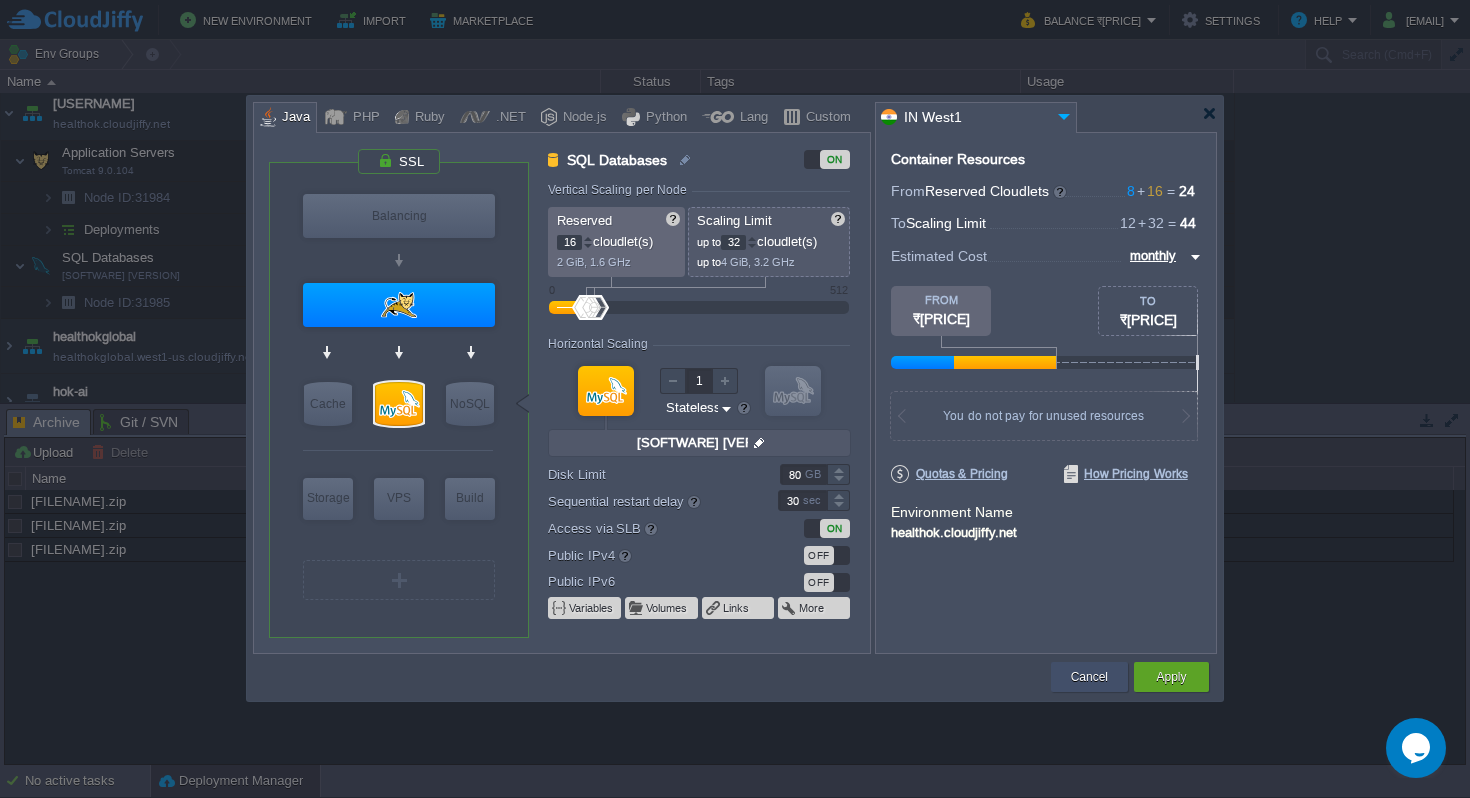click on "Cancel" at bounding box center [1089, 677] 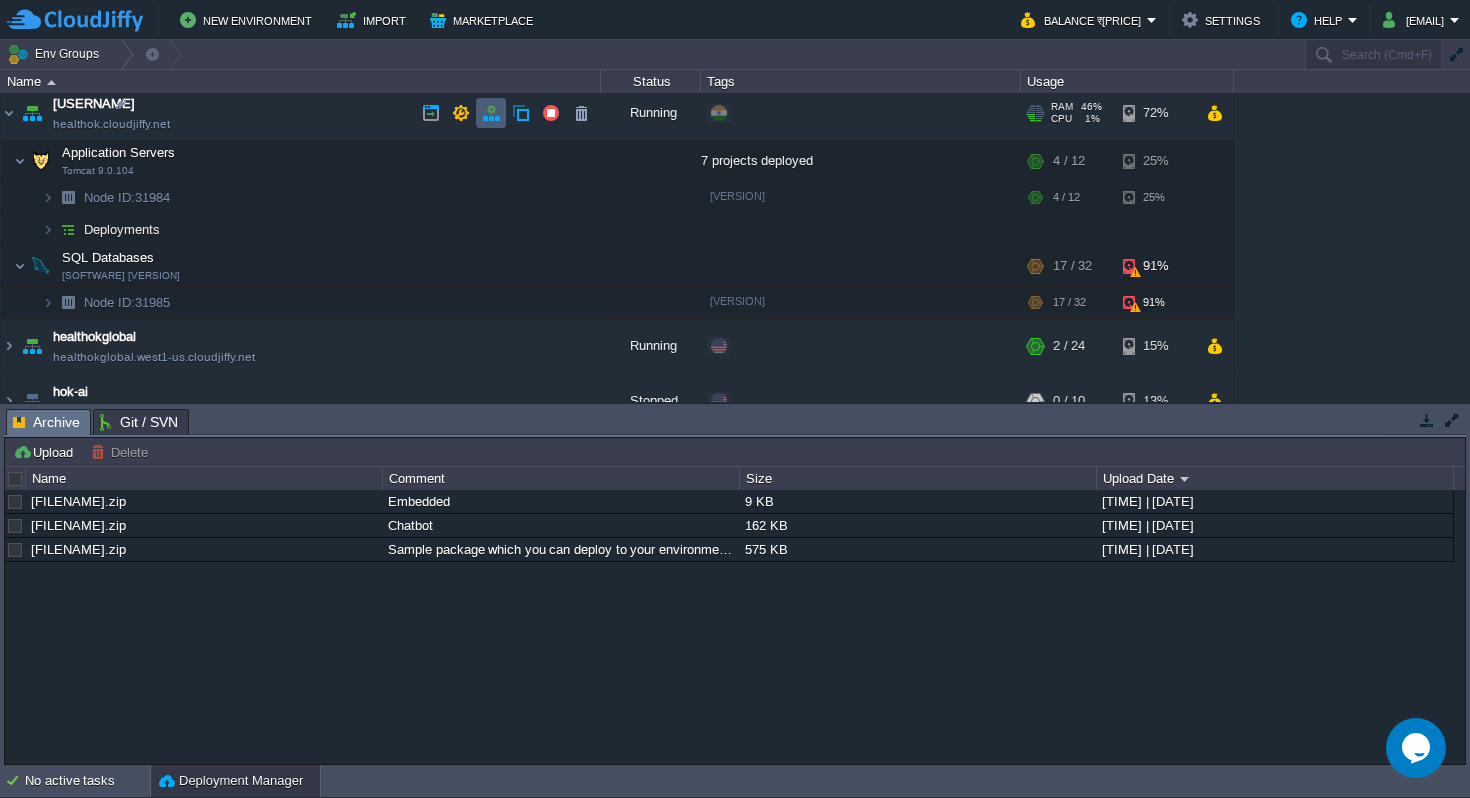 click at bounding box center (491, 113) 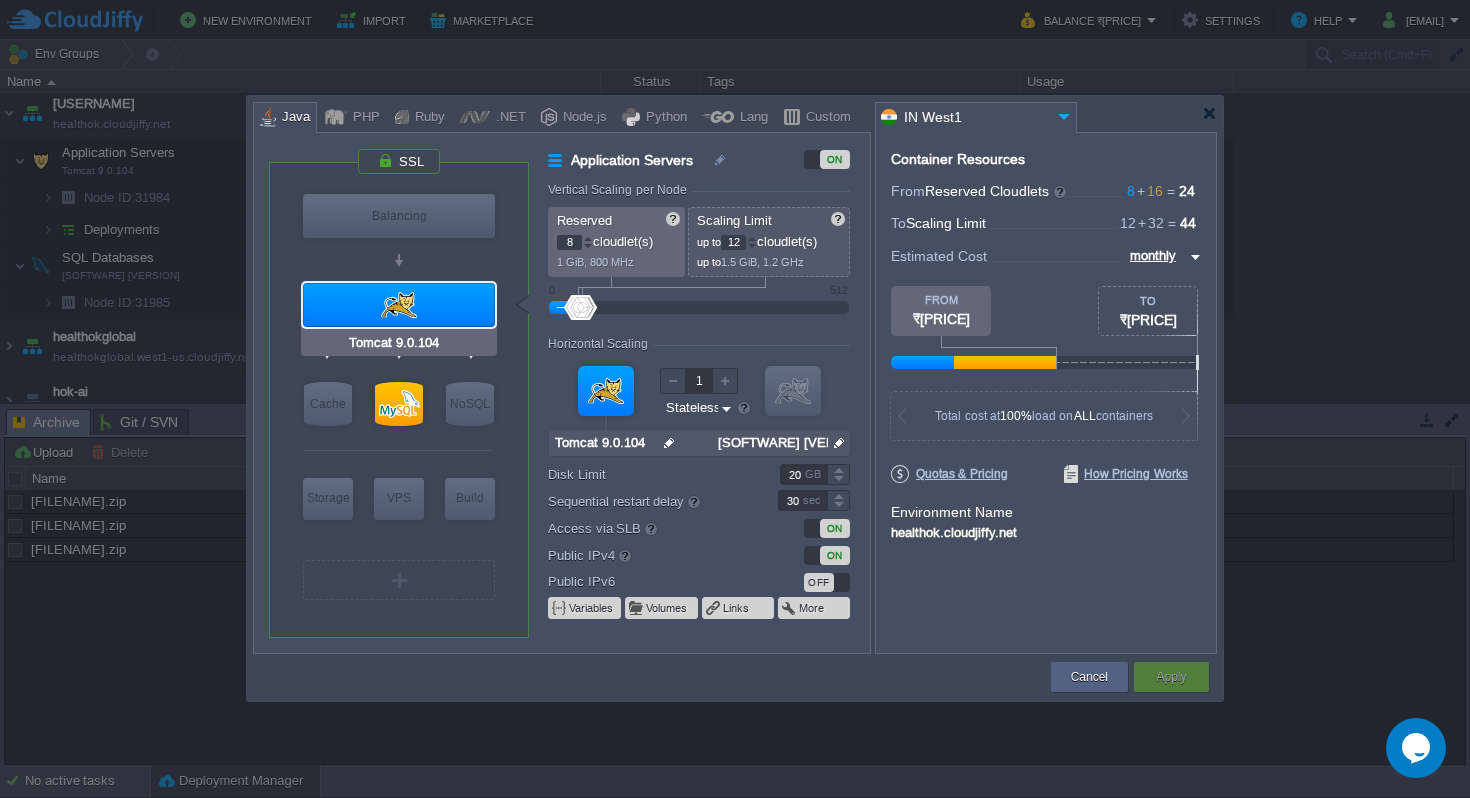 type on "[SOFTWARE] [VERSION]" 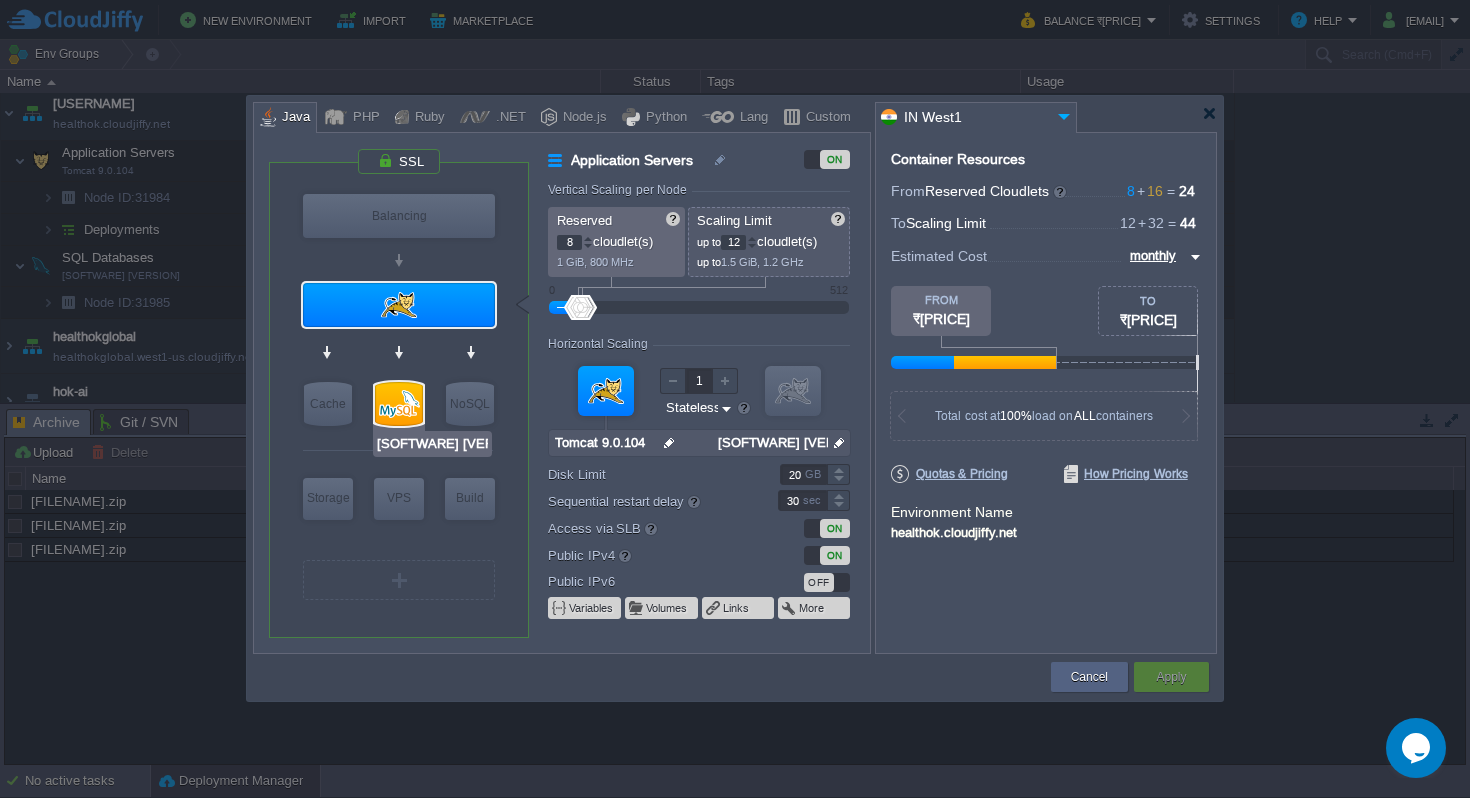 click at bounding box center [399, 404] 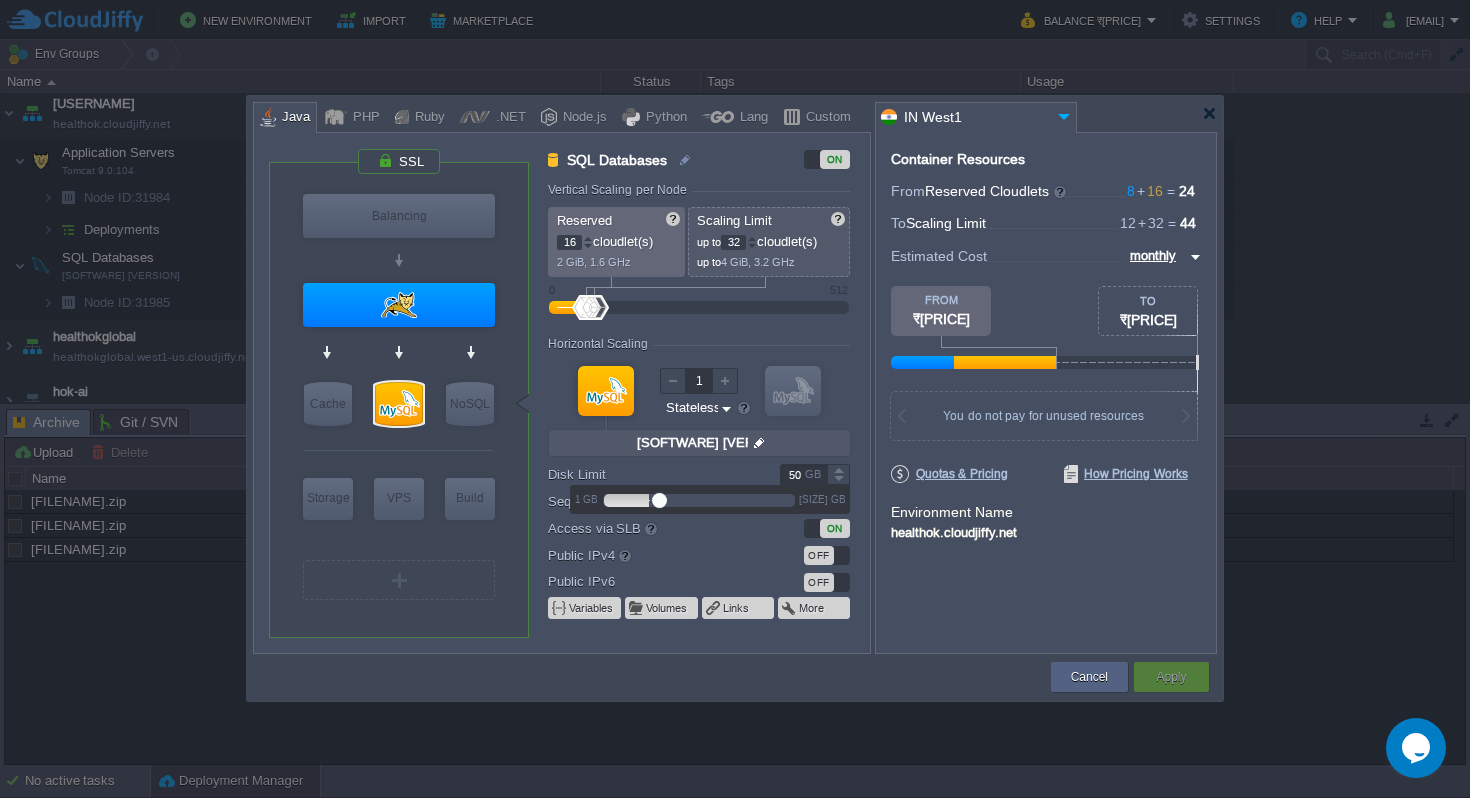 click on "50" at bounding box center (803, 474) 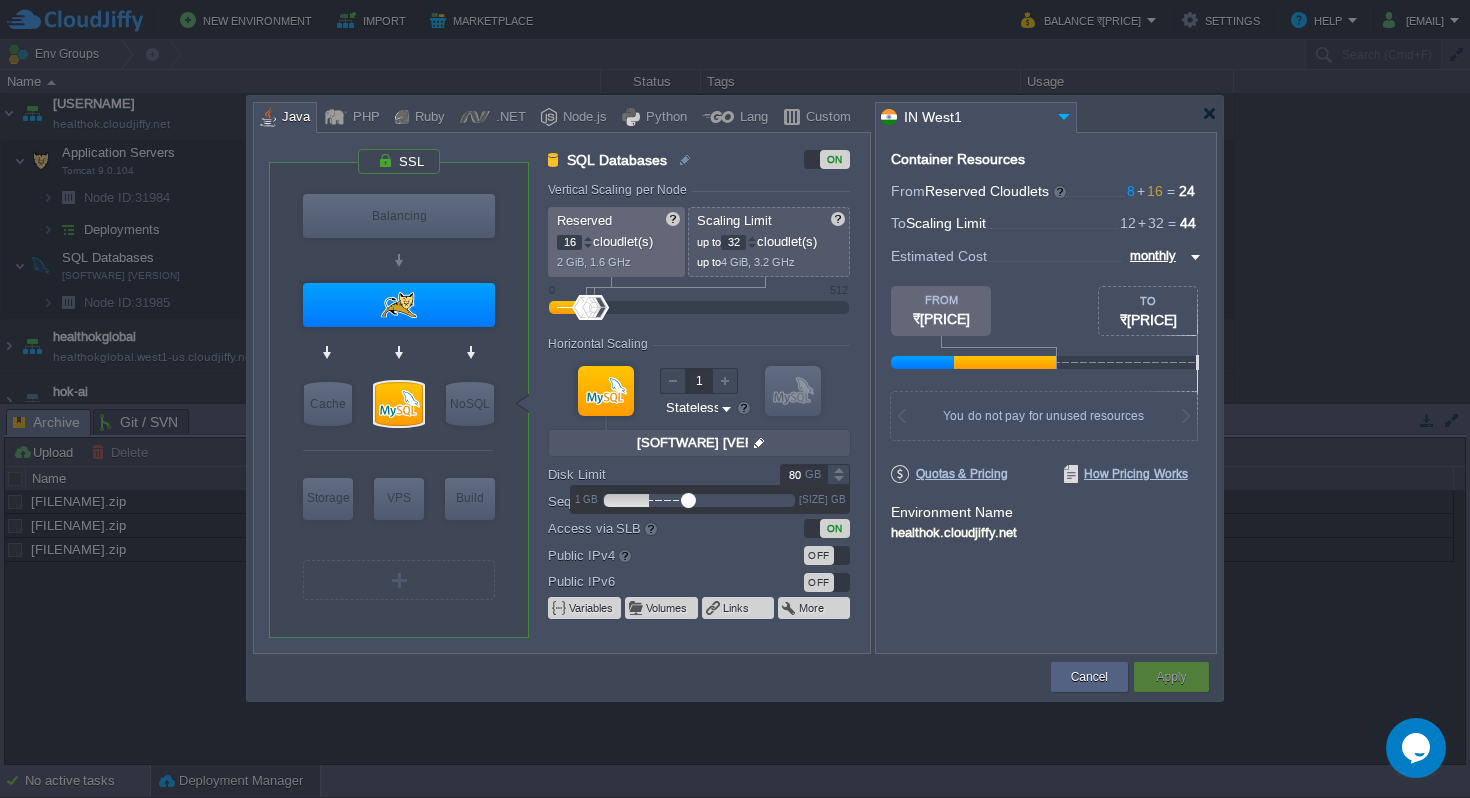 type on "80" 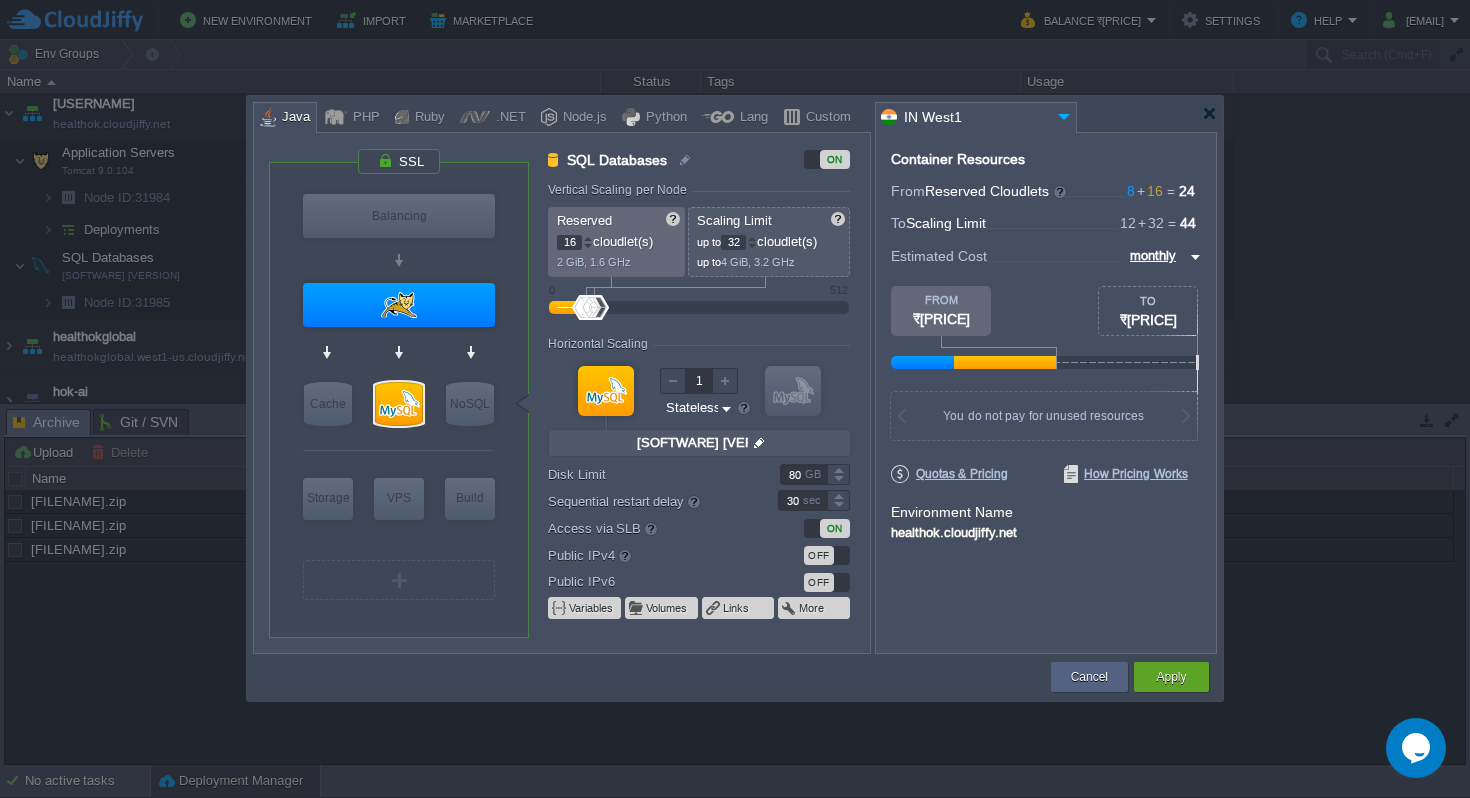click on "Container Resources From Reserved Cloudlets 8 + 16 ... = 24 not added To Scaling Limit 12 + 32 ... = 44 not added VM Resources ... = 0 GiB, 0 vCPU not added Estimated Cost monthly TO ₹[PRICE] FROM ₹[PRICE] 3 GiB RAM + 2.4 GHz CPU + 100 GB Disk You pay the fixed price for reserved resources Total cost at 100% load on ALL containers You do not pay for unused resources Disk Limit per Node 200 GB Traffic Limit per Node 300 GB Quotas & Pricing How Pricing Works Environment Name healthok.cloudjiffy.net" at bounding box center (1046, 393) 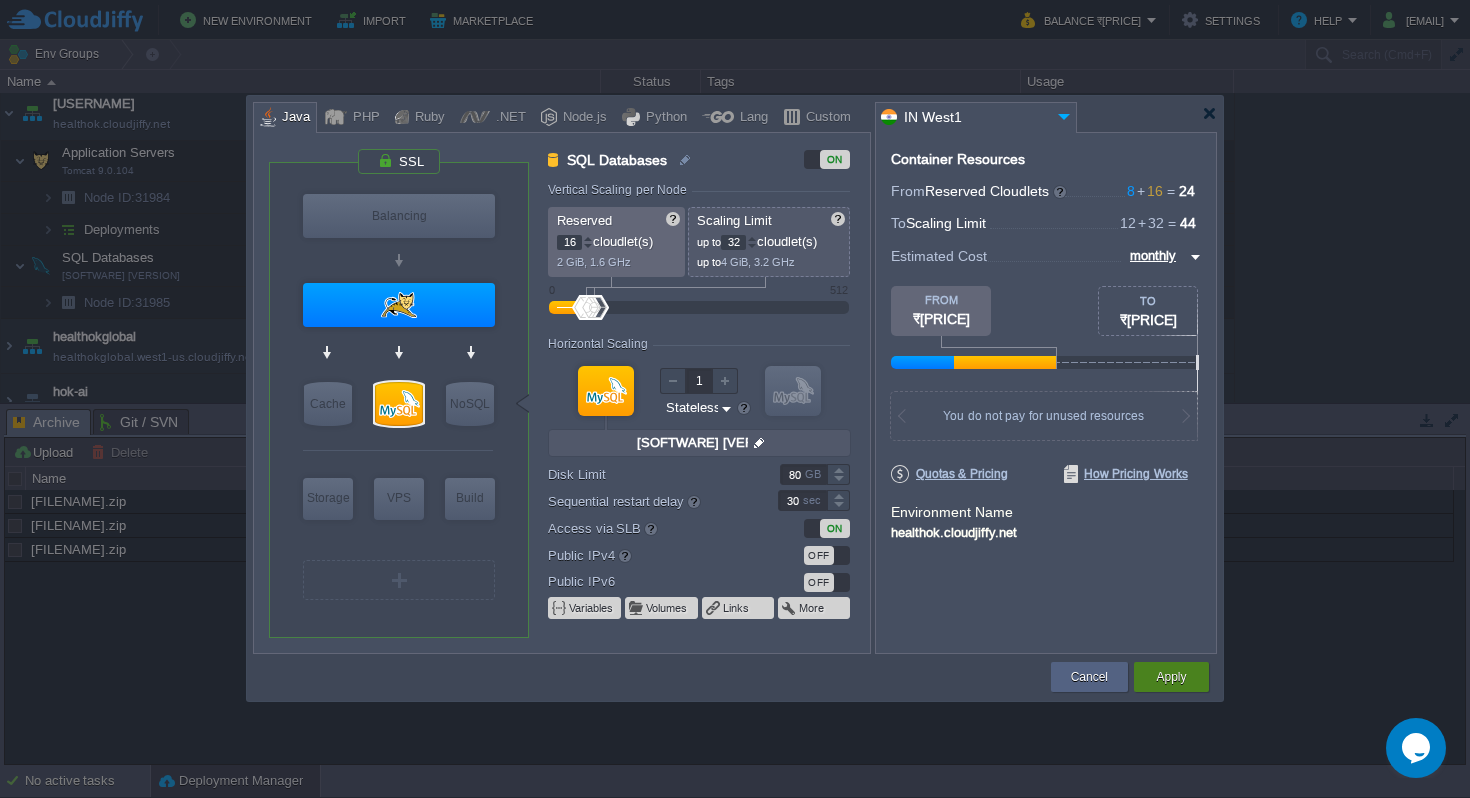 click on "Apply" at bounding box center (1171, 677) 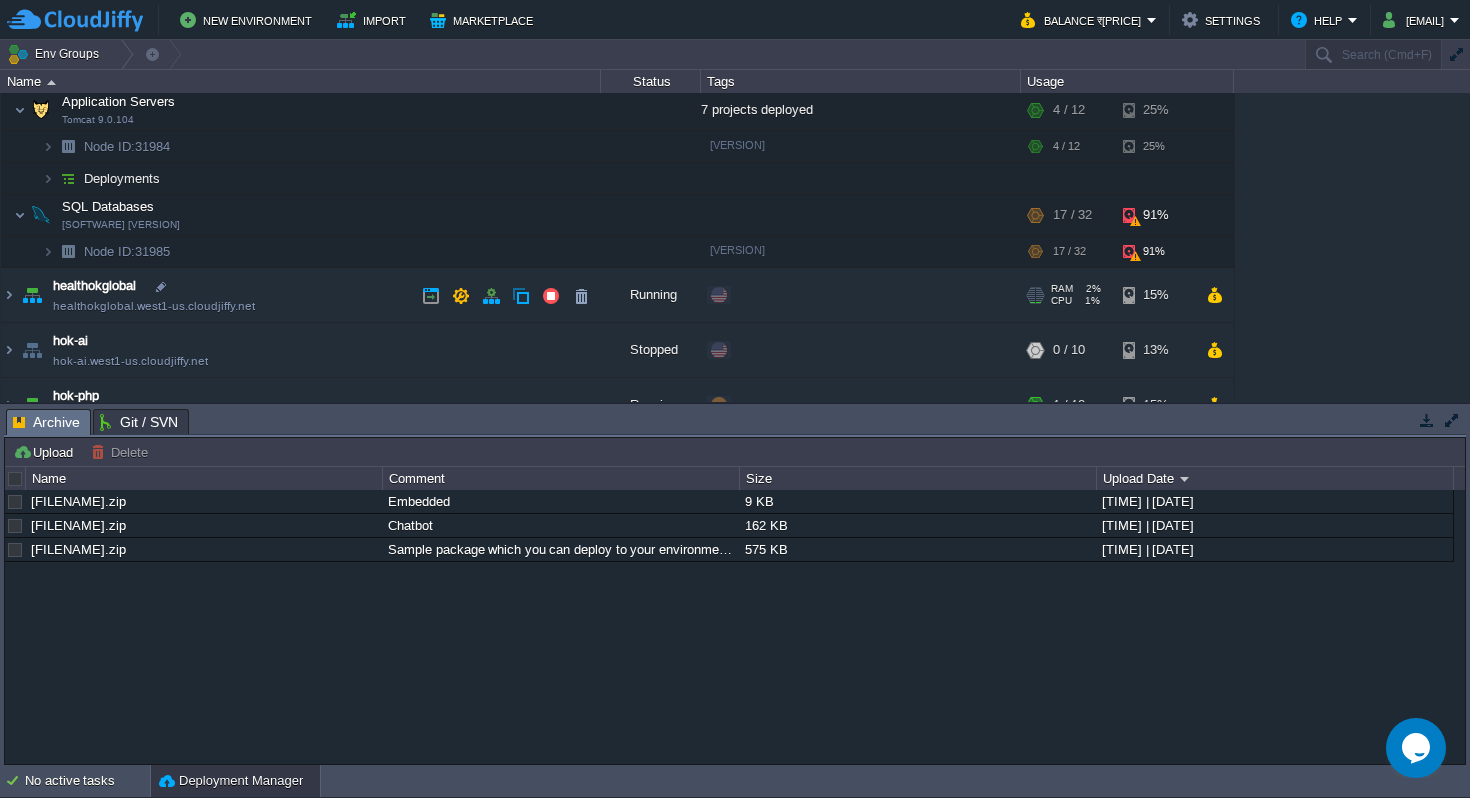 scroll, scrollTop: 118, scrollLeft: 0, axis: vertical 